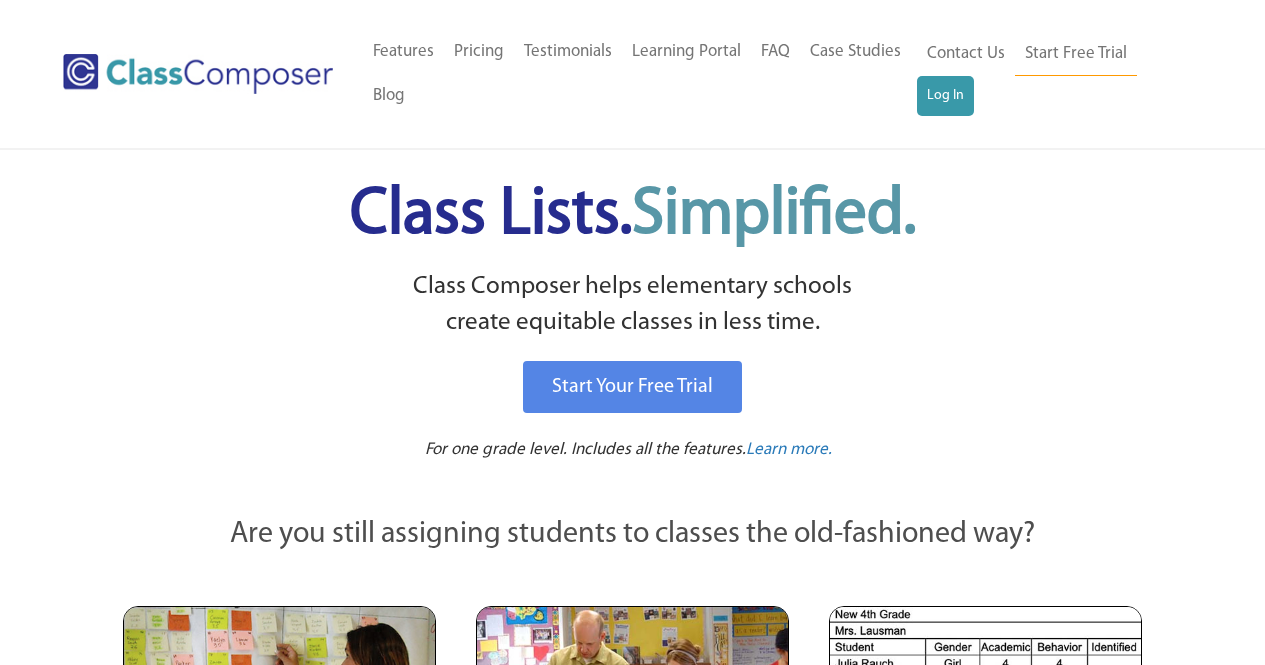 scroll, scrollTop: 0, scrollLeft: 0, axis: both 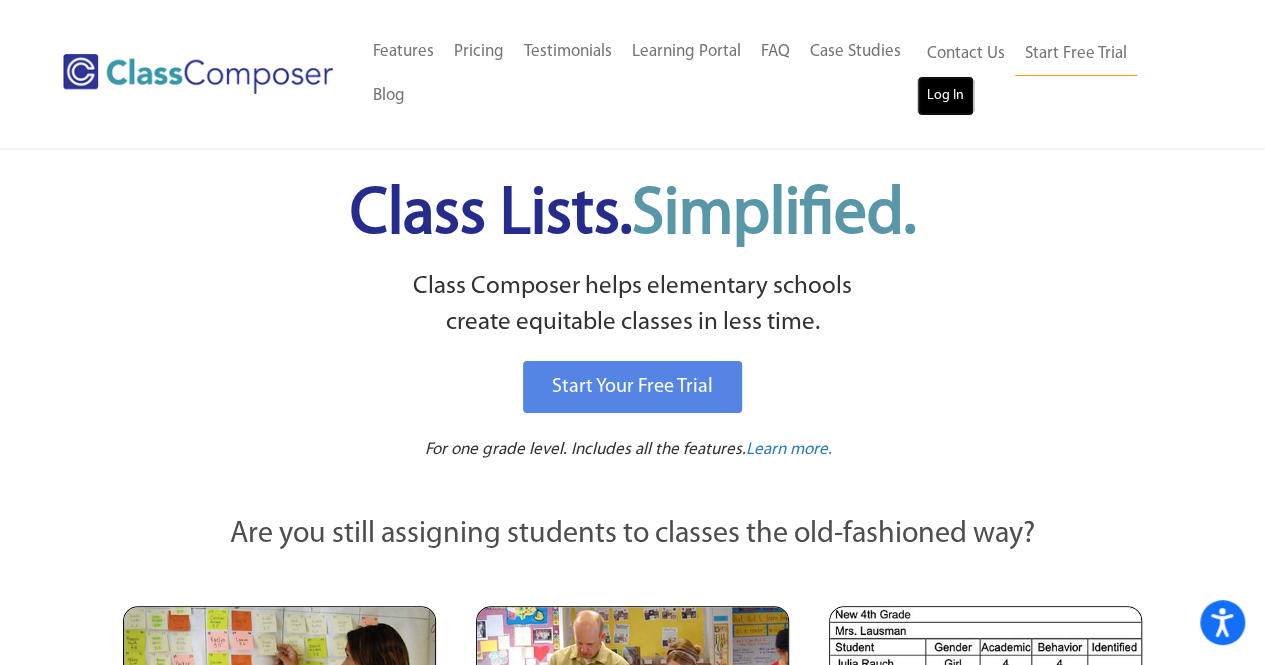 click on "Log In" at bounding box center (945, 96) 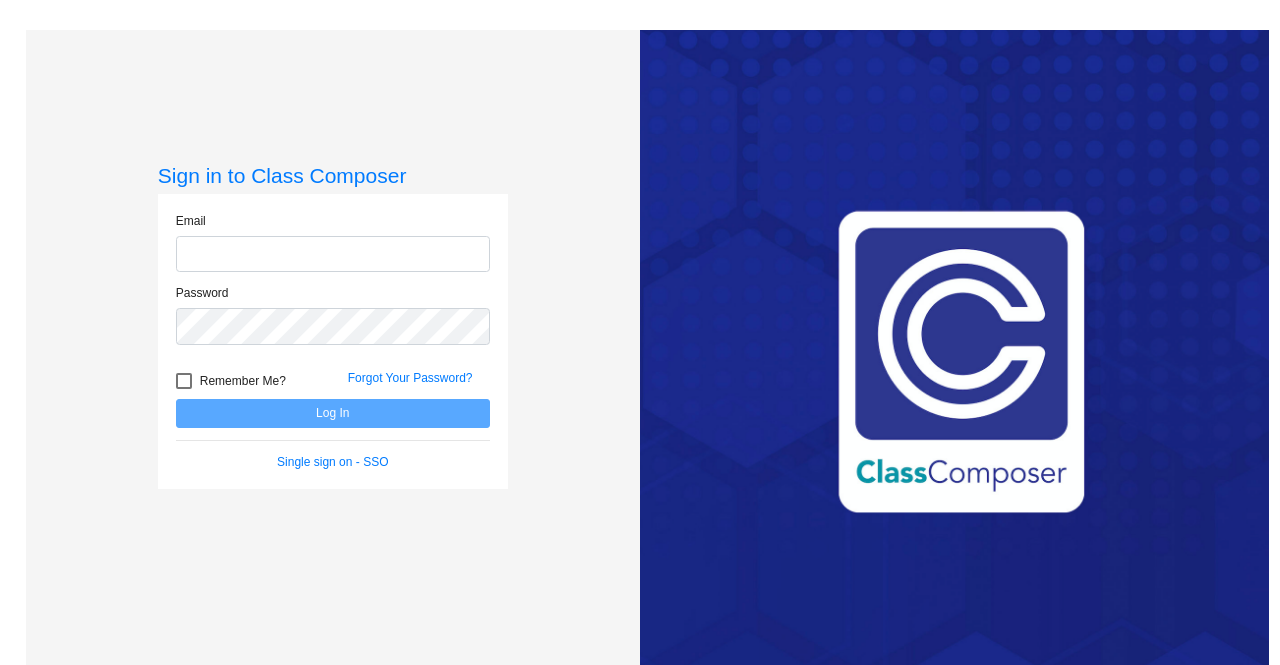scroll, scrollTop: 0, scrollLeft: 0, axis: both 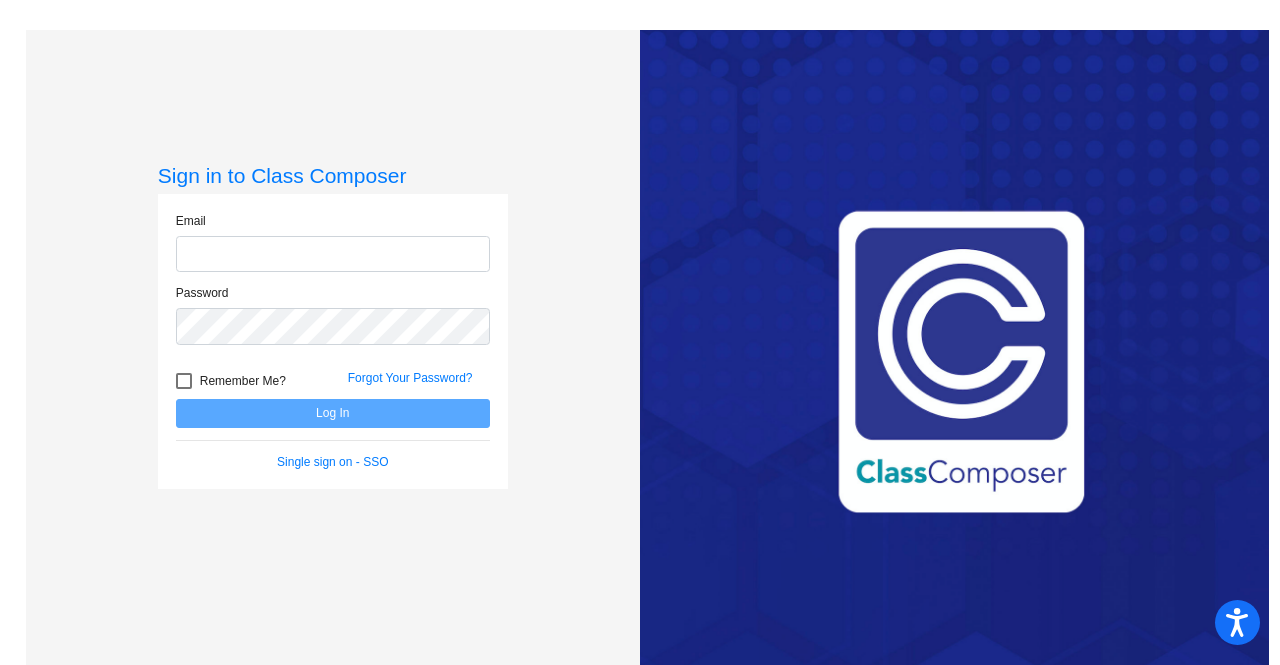type on "[EMAIL]" 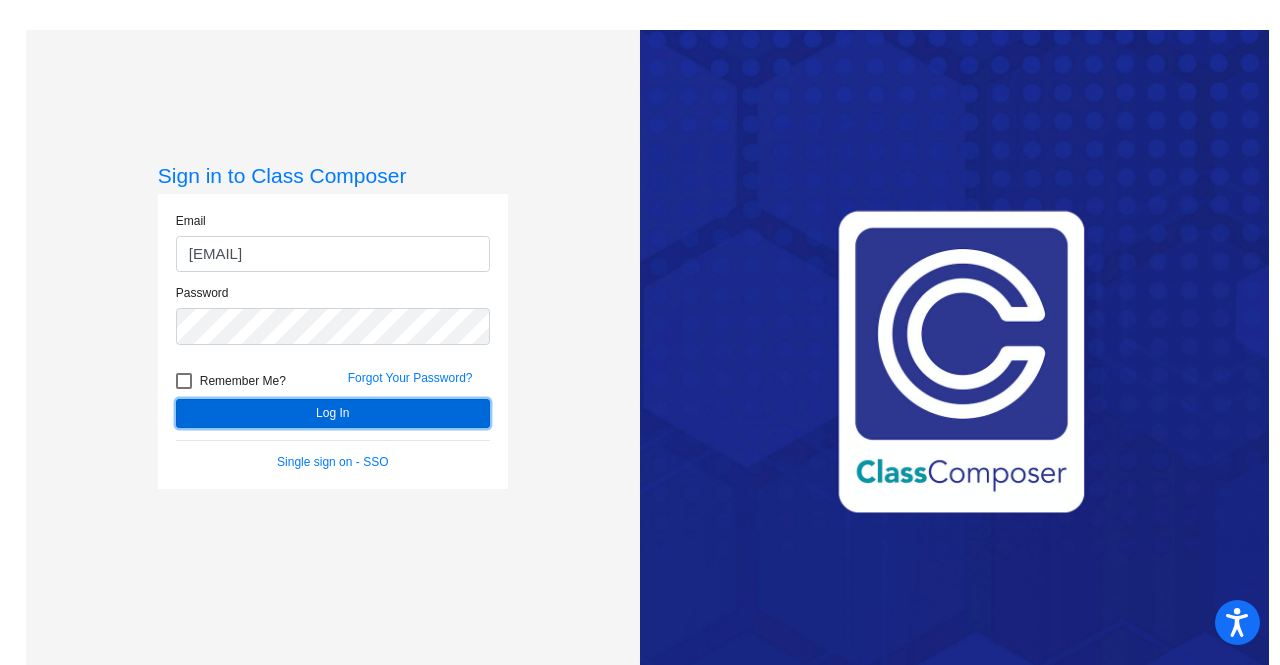 click on "Log In" 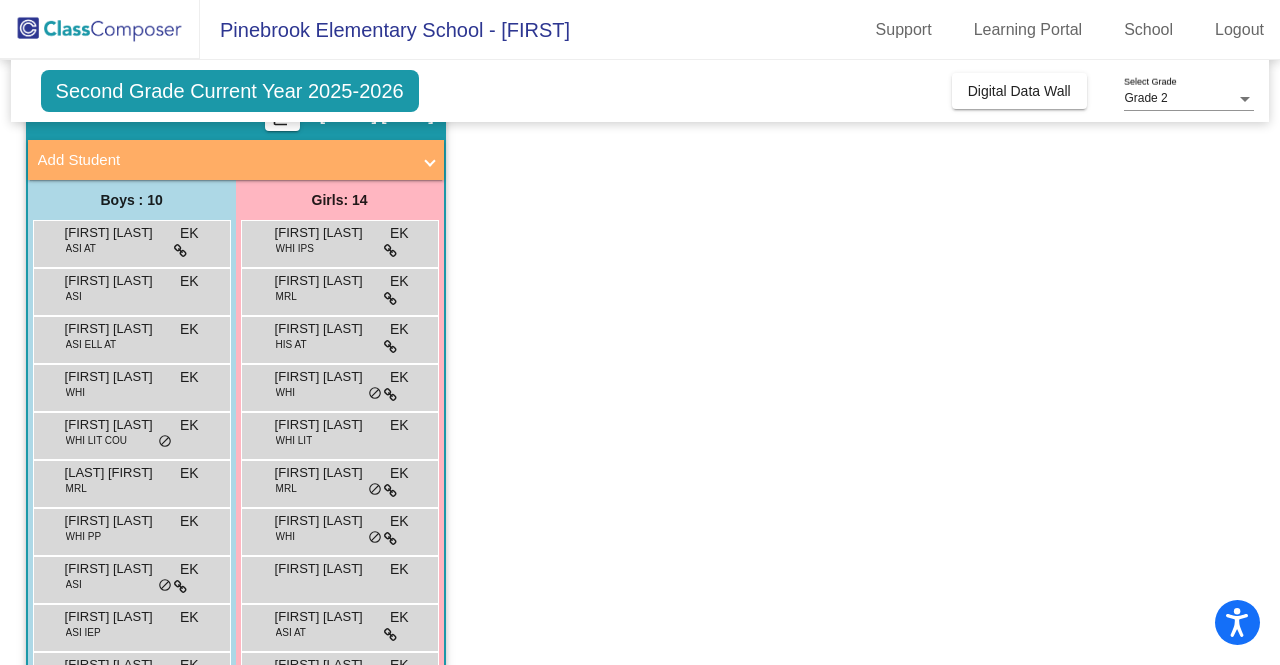 scroll, scrollTop: 0, scrollLeft: 0, axis: both 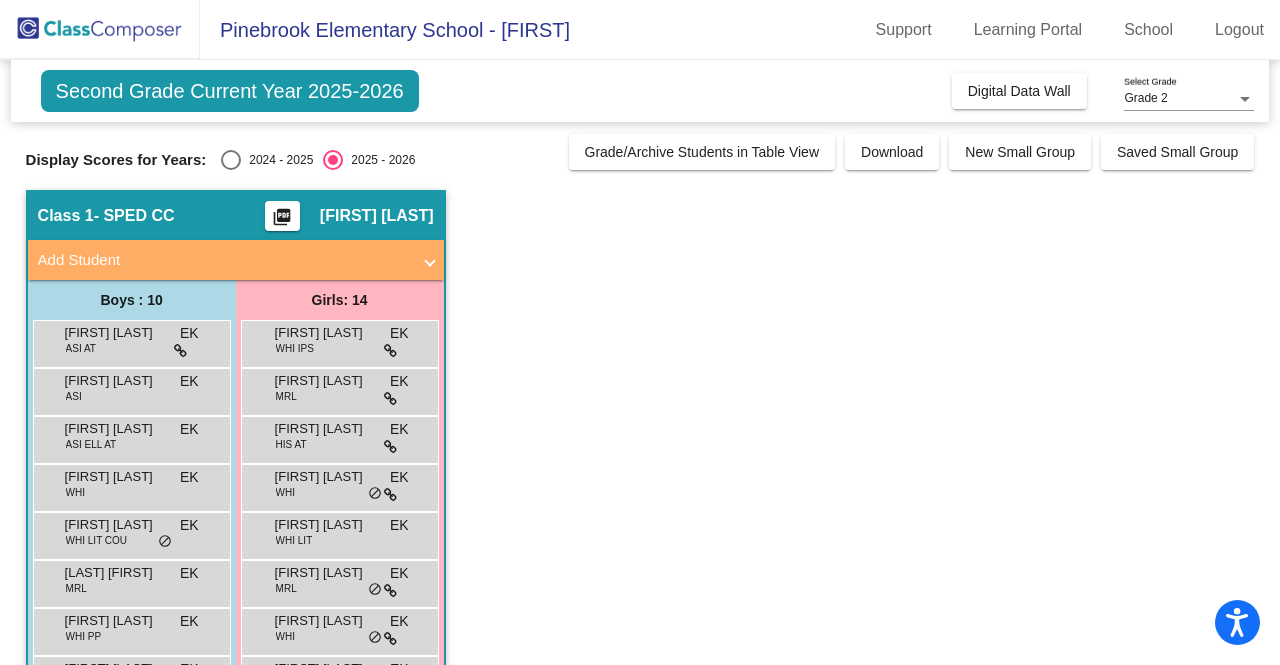 click at bounding box center [231, 160] 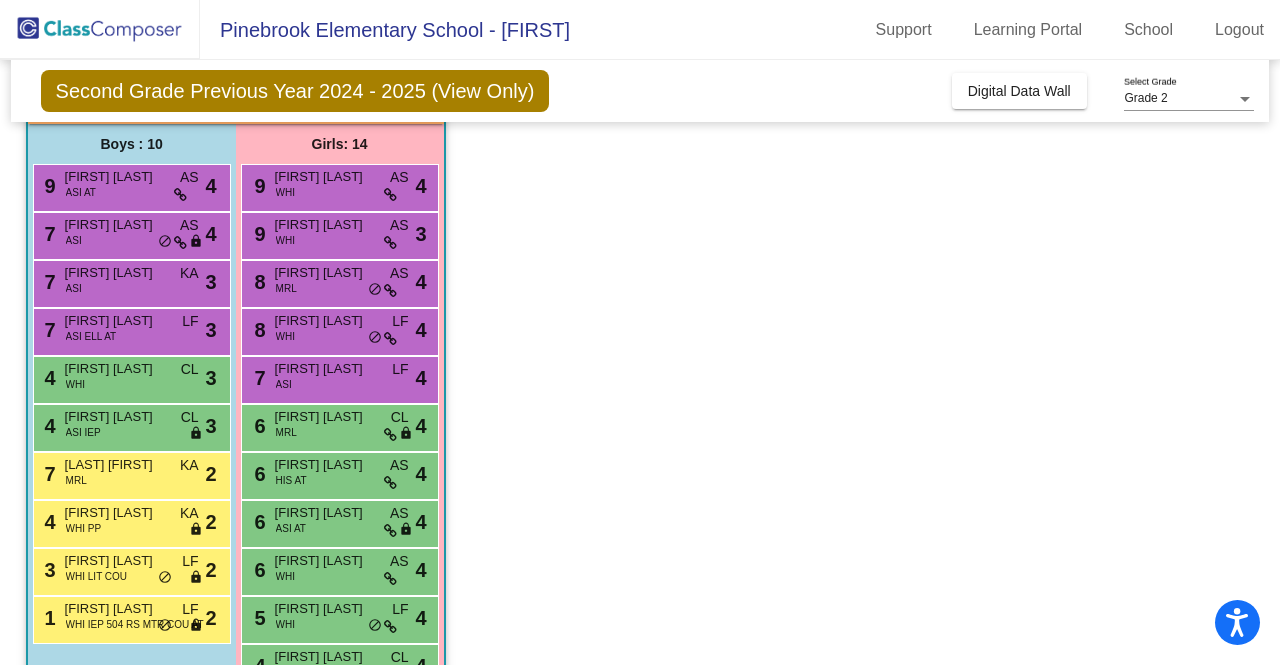 scroll, scrollTop: 151, scrollLeft: 0, axis: vertical 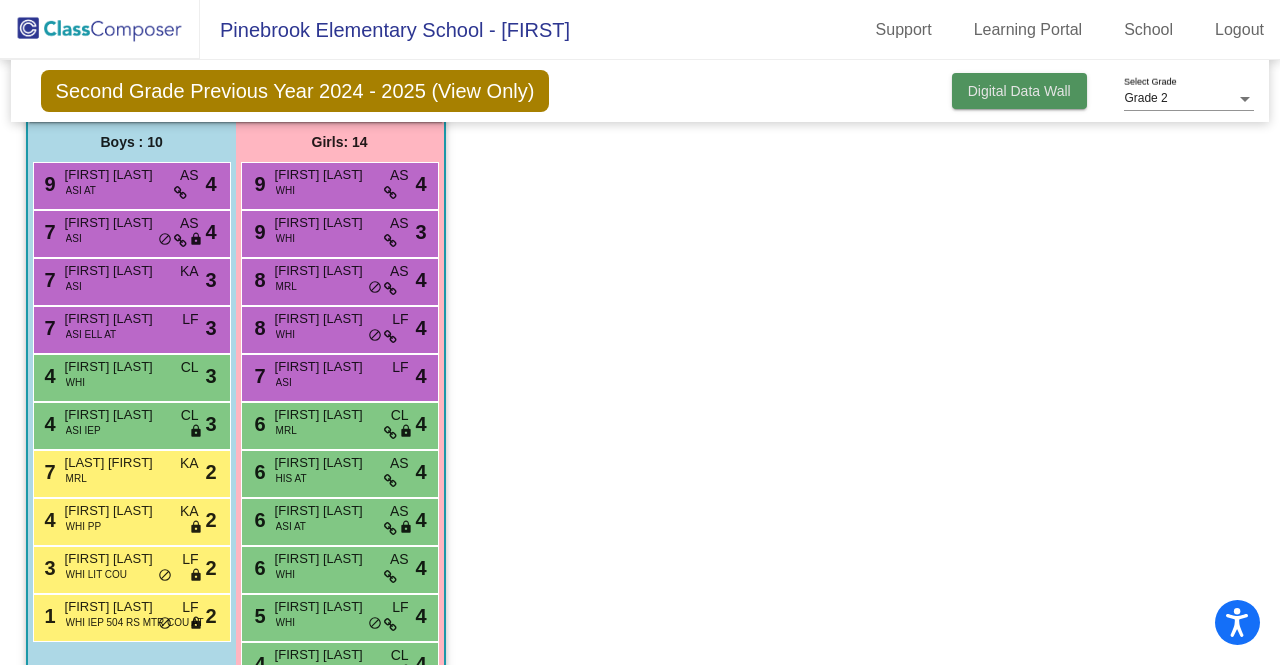 click on "Digital Data Wall" 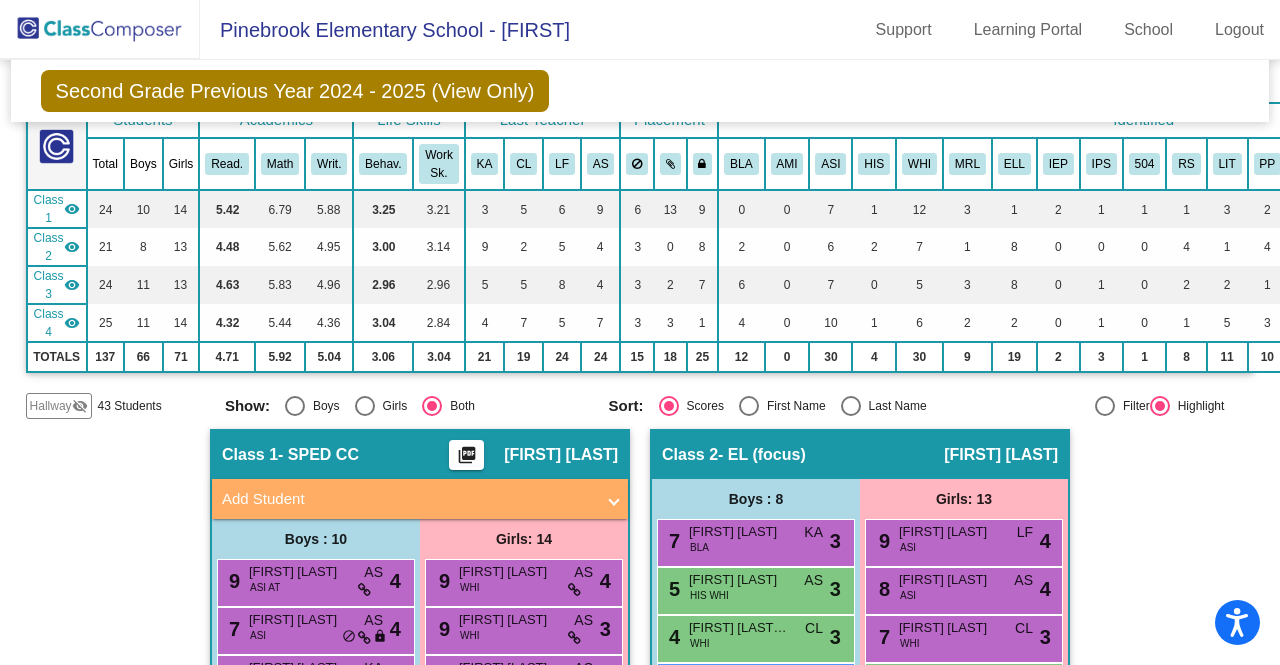 scroll, scrollTop: 0, scrollLeft: 0, axis: both 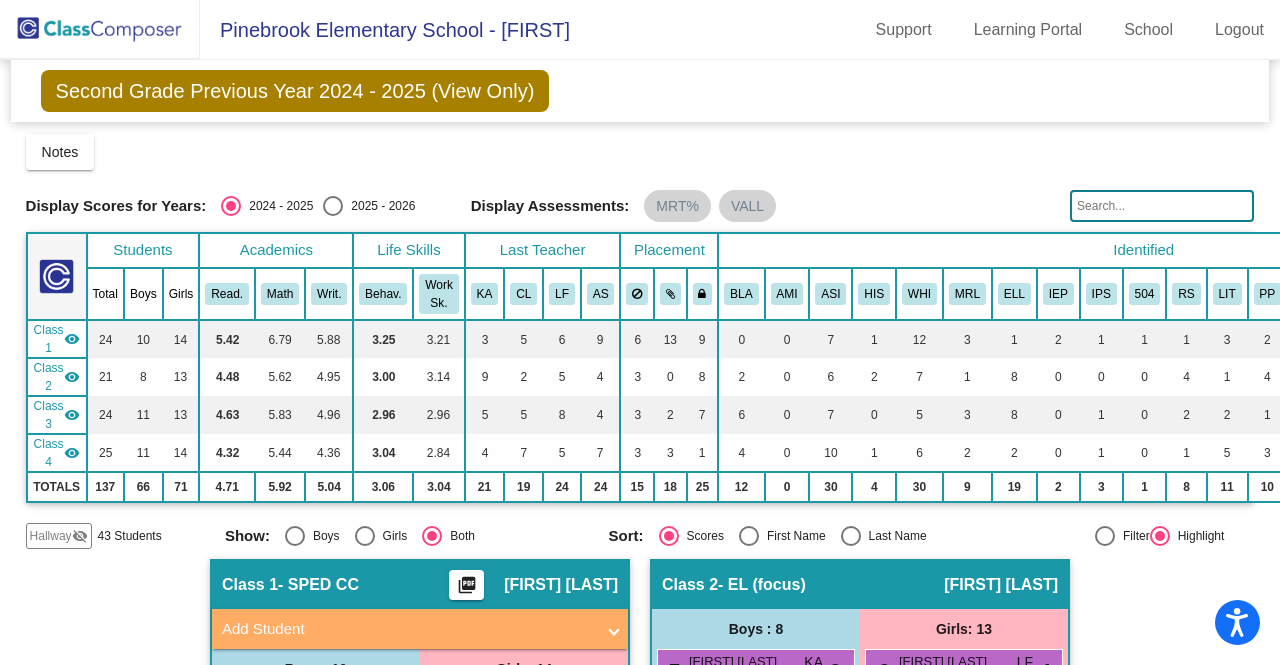 click on "Second Grade Previous Year 2024 - 2025 (View Only)" 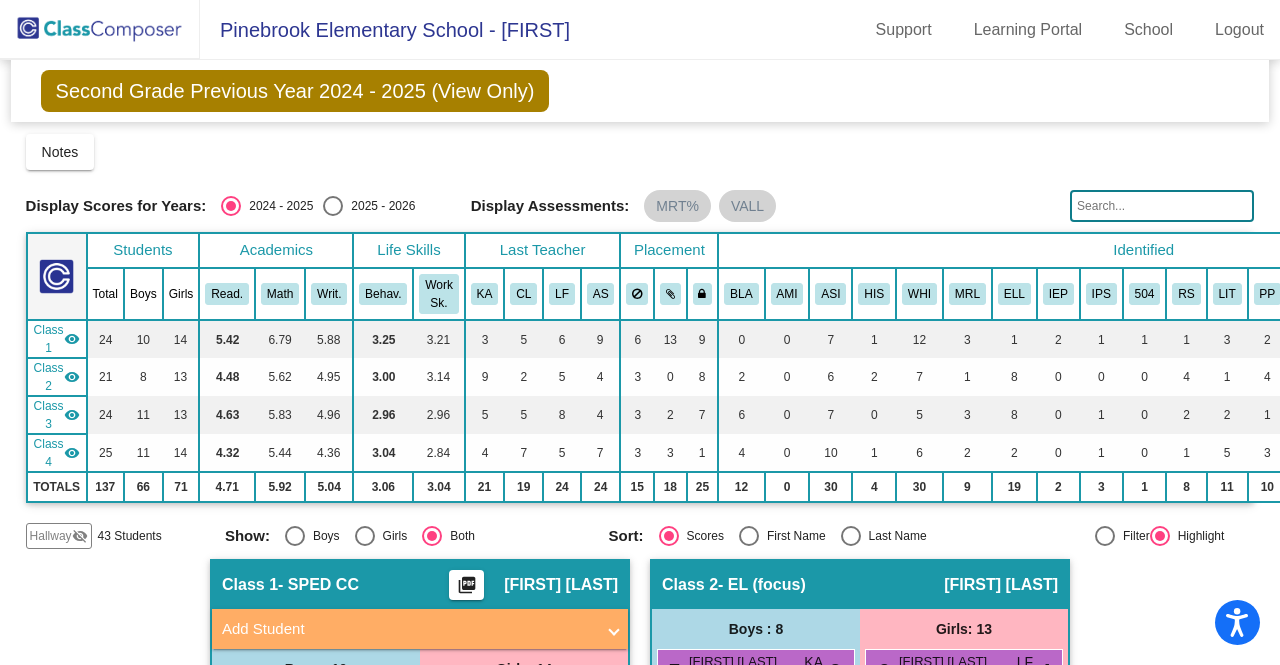 click on "Second Grade Previous Year 2024 - 2025 (View Only)" 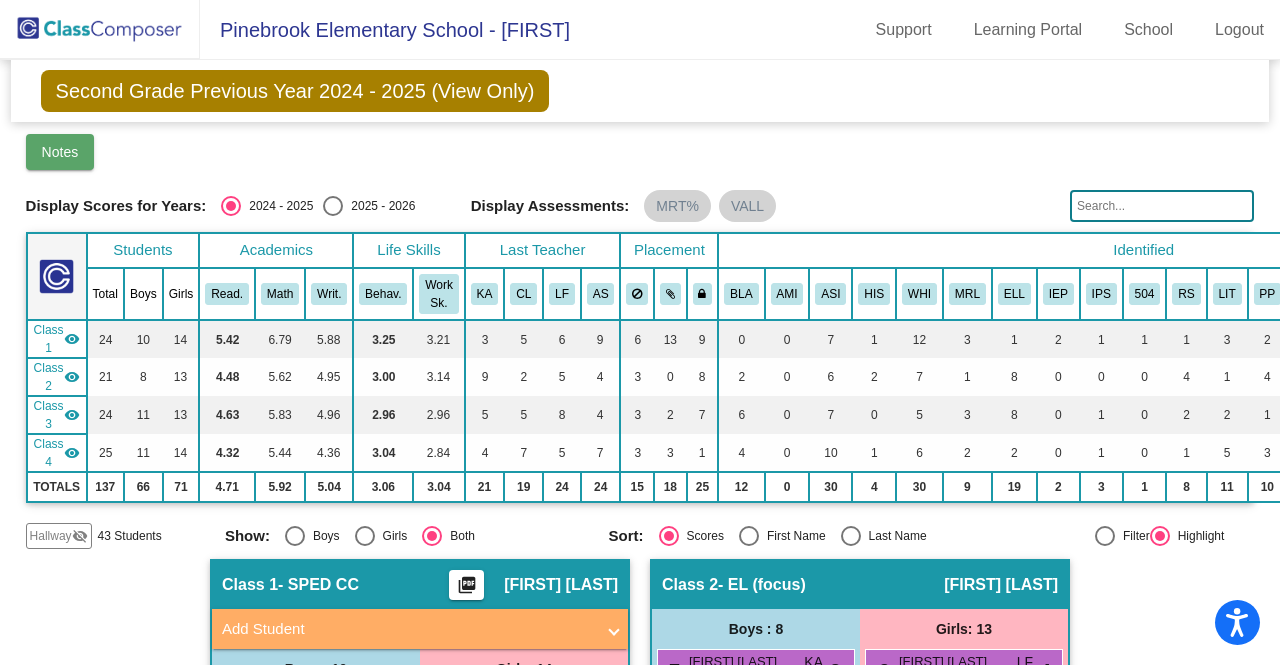 click on "Notes" 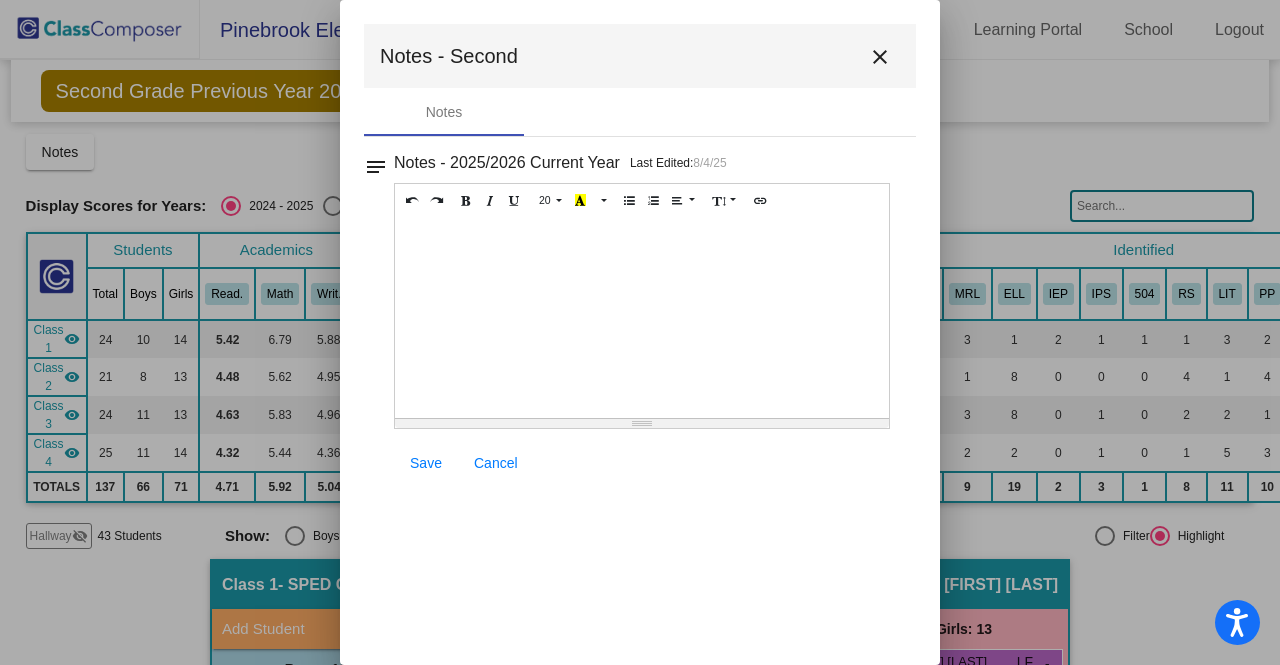 click on "close" at bounding box center (880, 57) 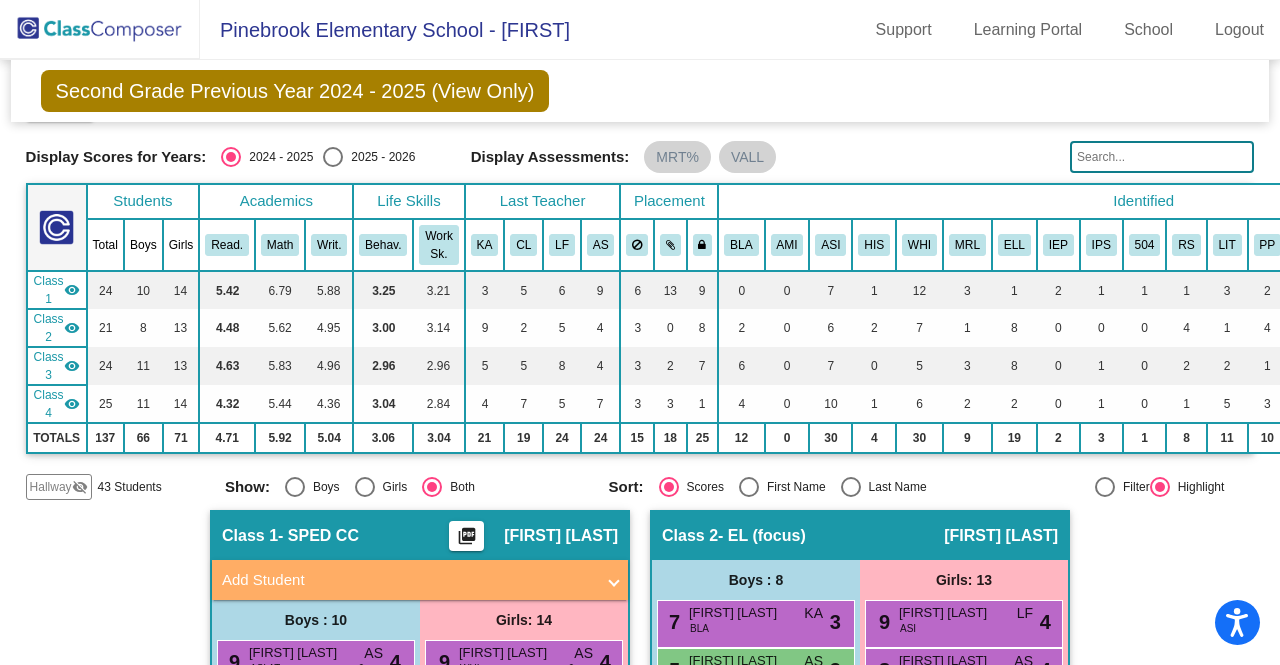 scroll, scrollTop: 0, scrollLeft: 0, axis: both 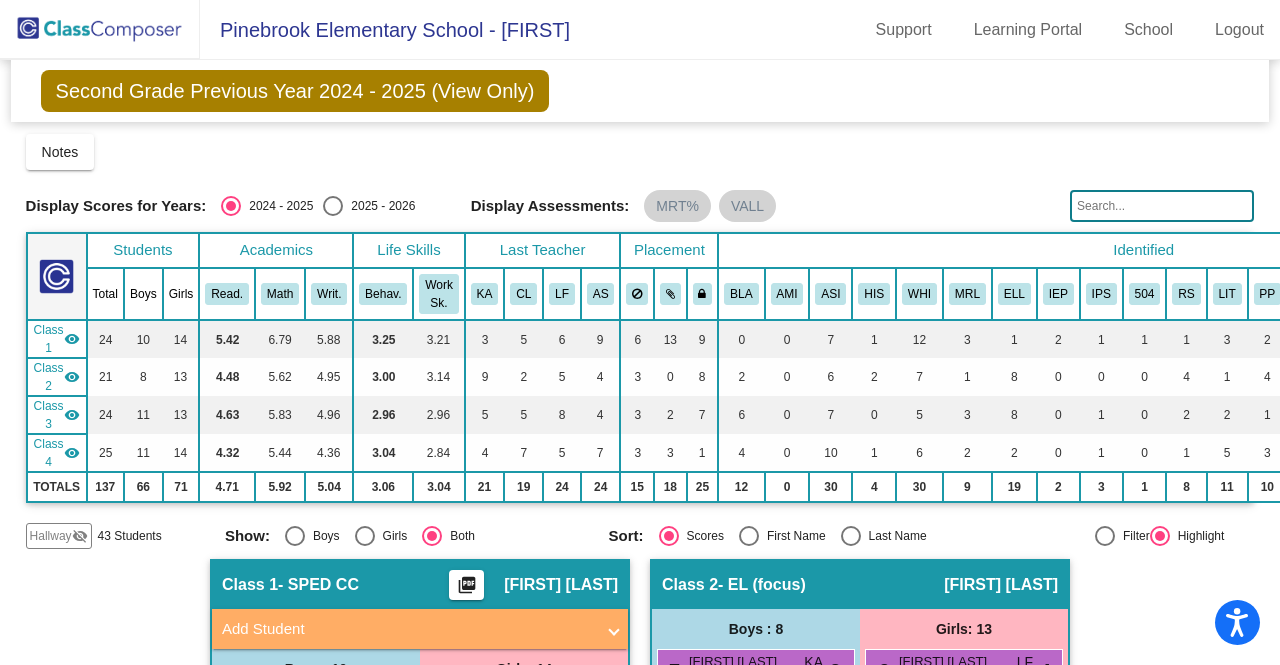 click on "Second Grade Previous Year 2024 - 2025 (View Only)" 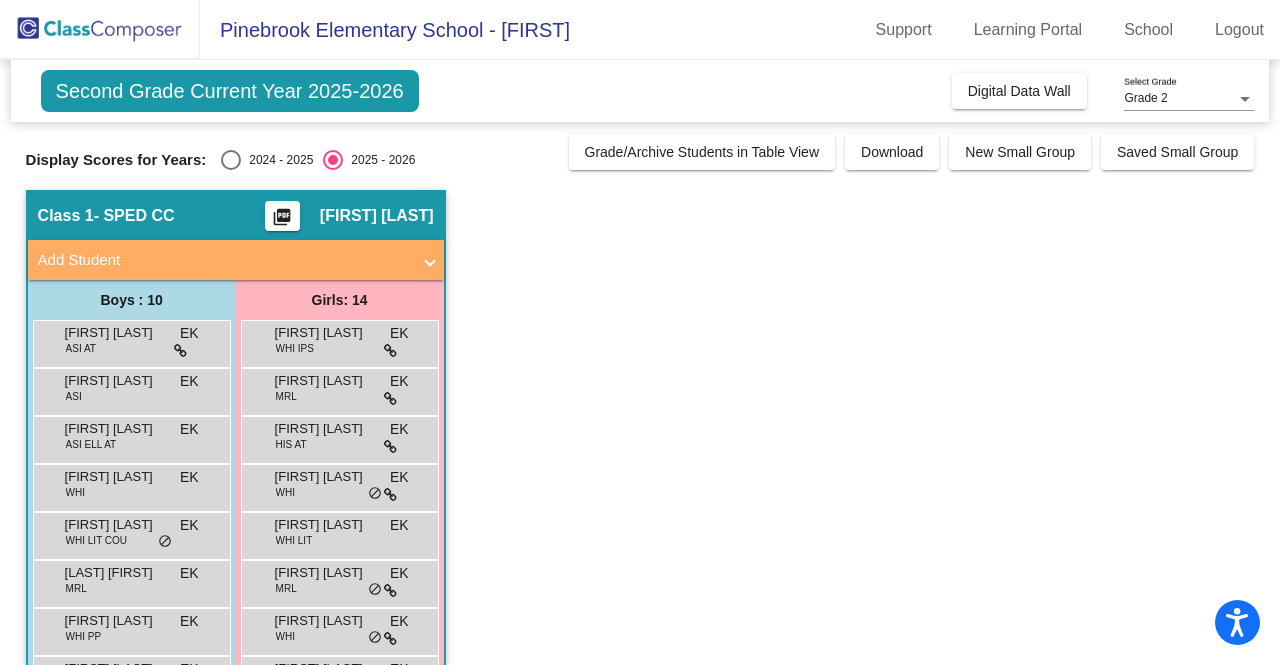 click at bounding box center (231, 160) 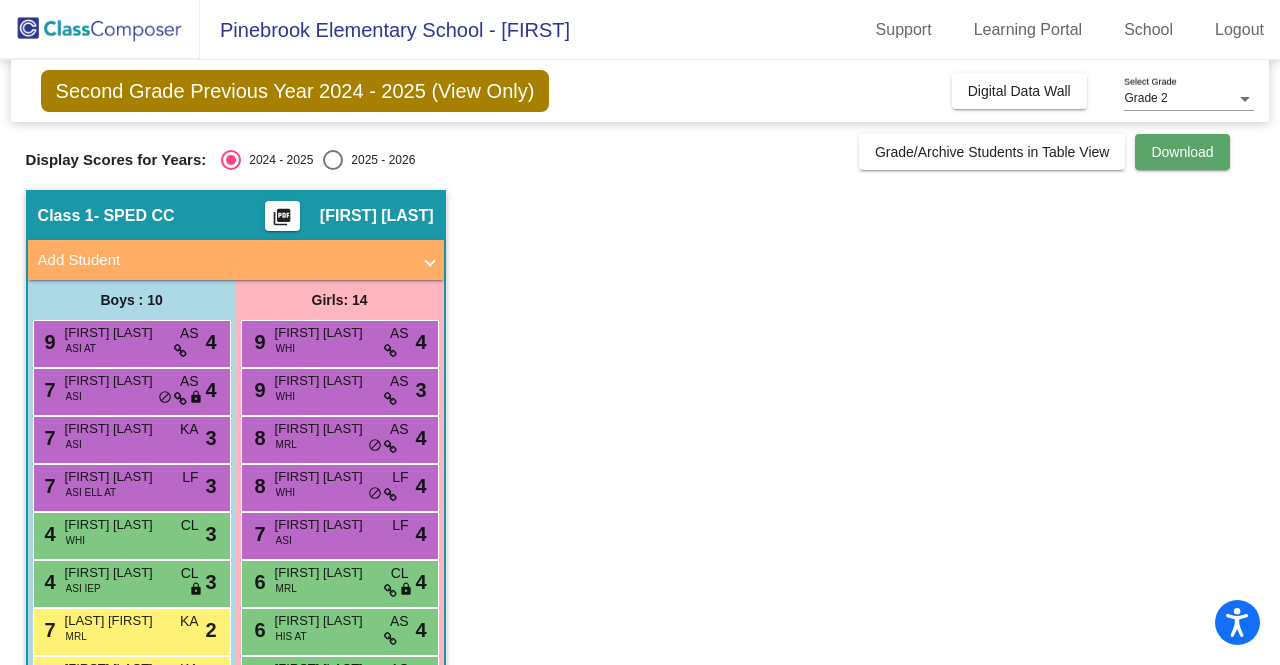 click on "Download" 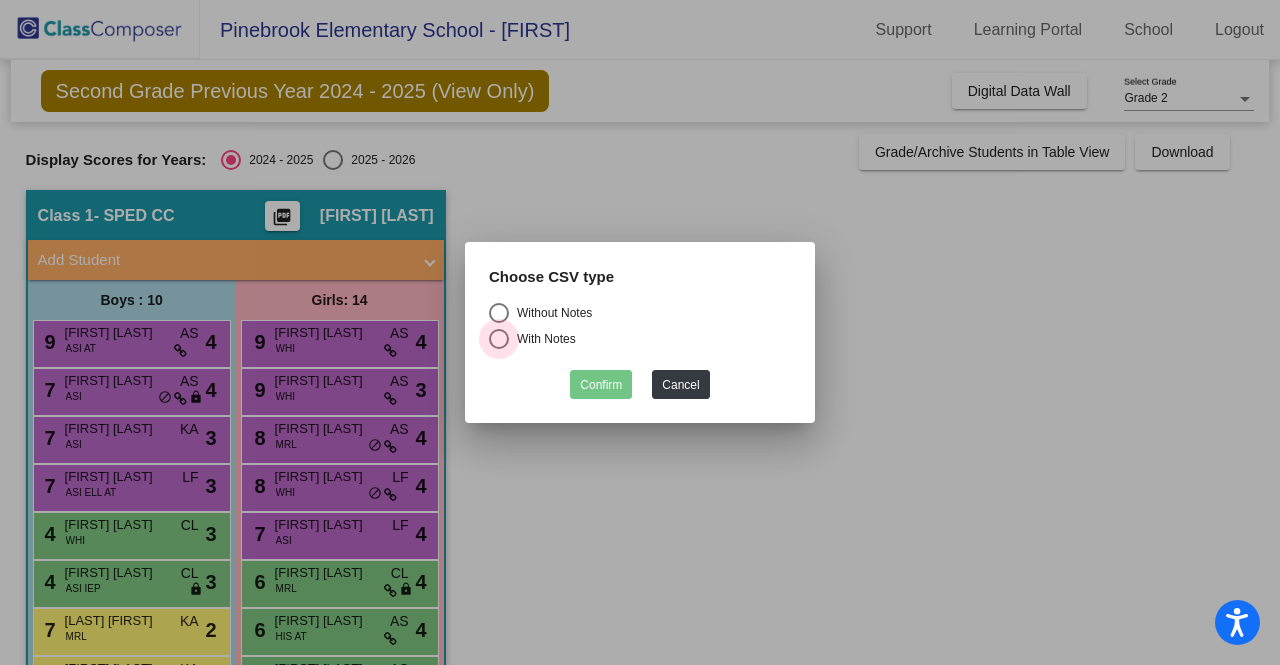 click at bounding box center (499, 339) 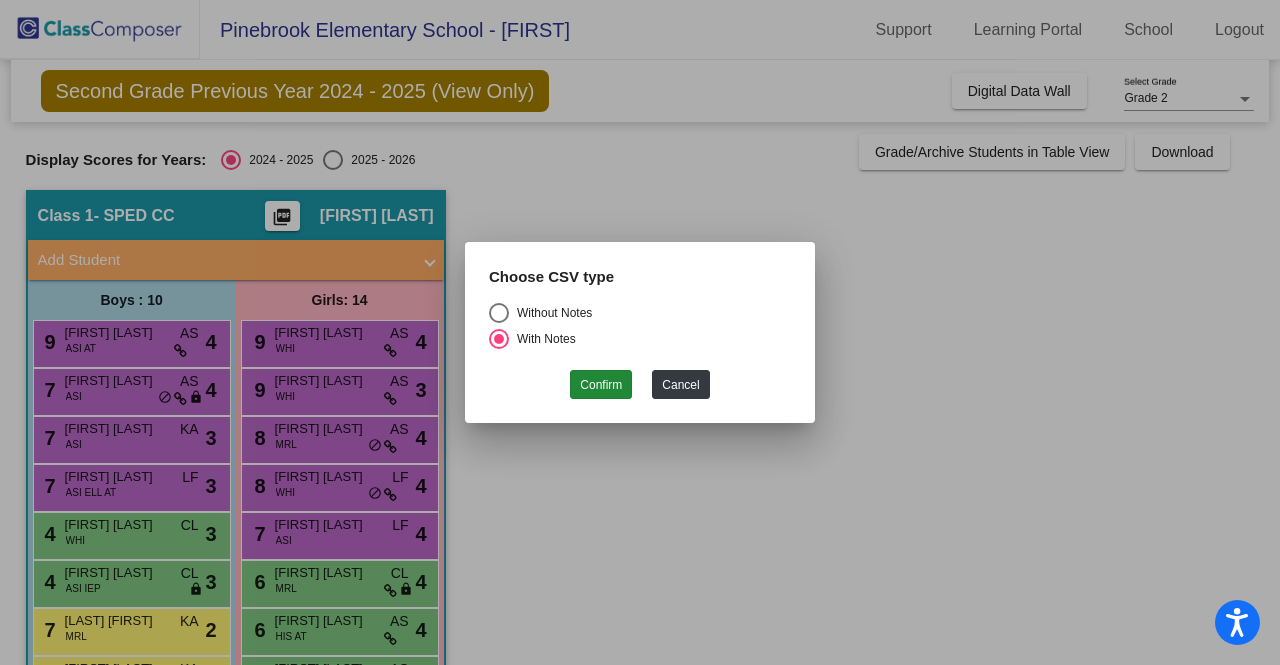 click on "Without Notes" at bounding box center [498, 323] 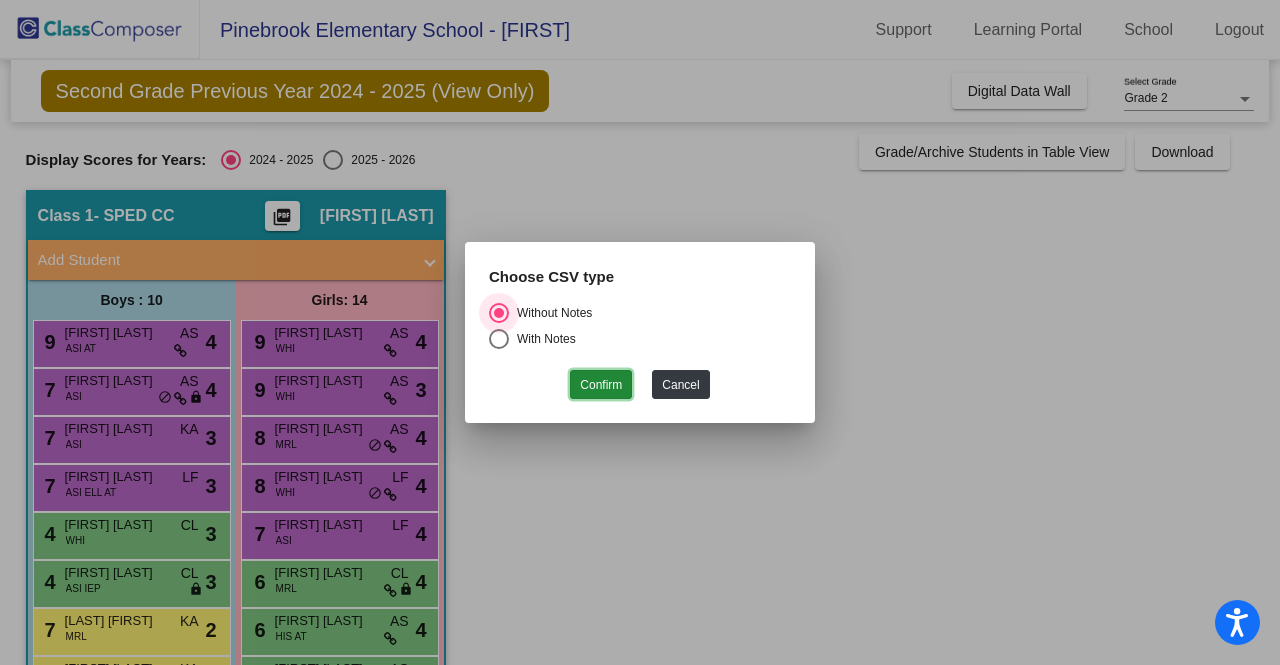 click on "Confirm" at bounding box center (601, 384) 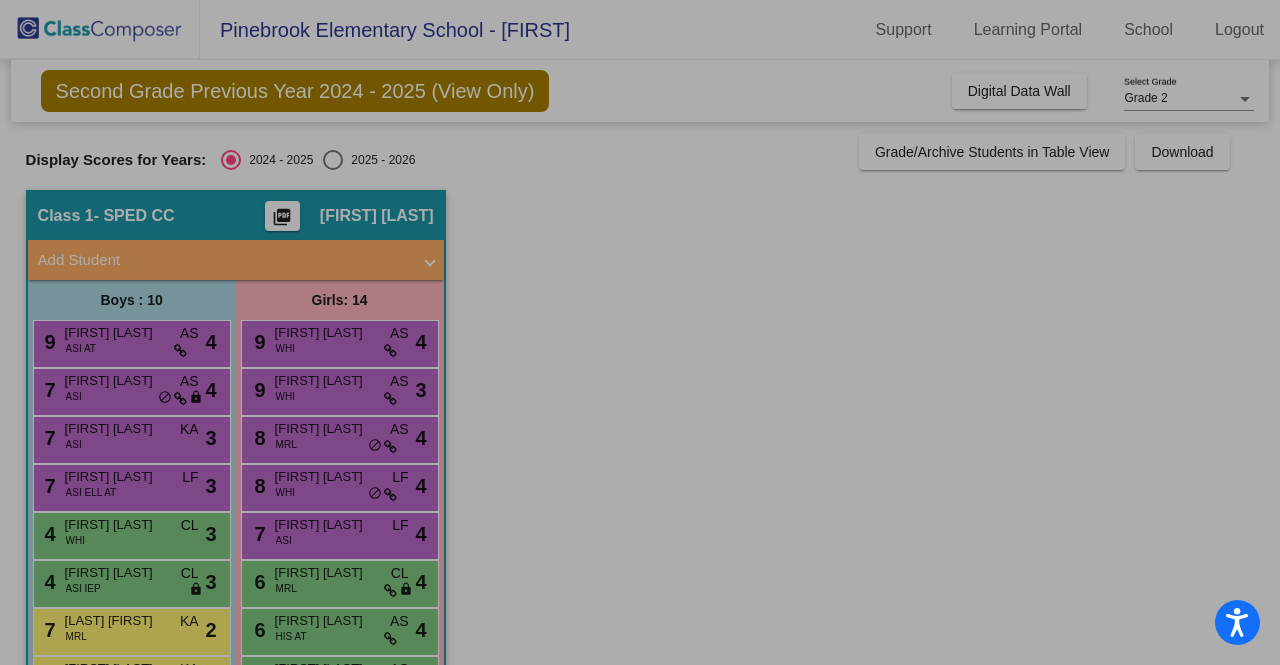 type 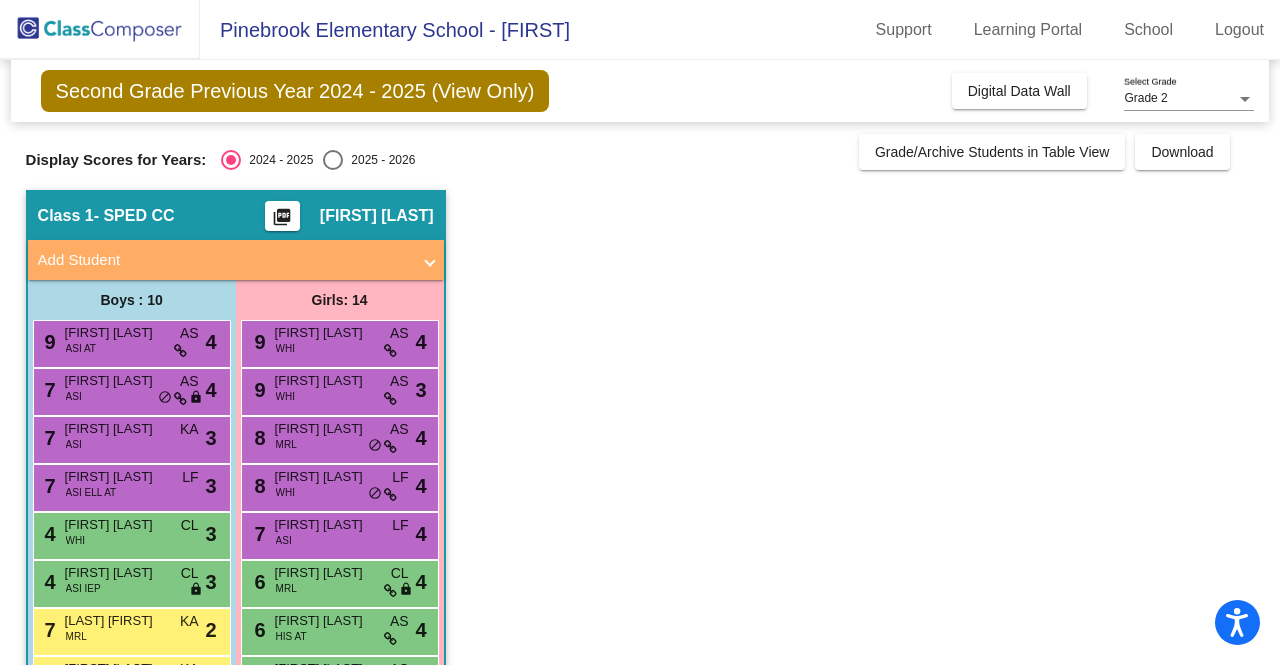 drag, startPoint x: 966, startPoint y: 66, endPoint x: 712, endPoint y: 201, distance: 287.64734 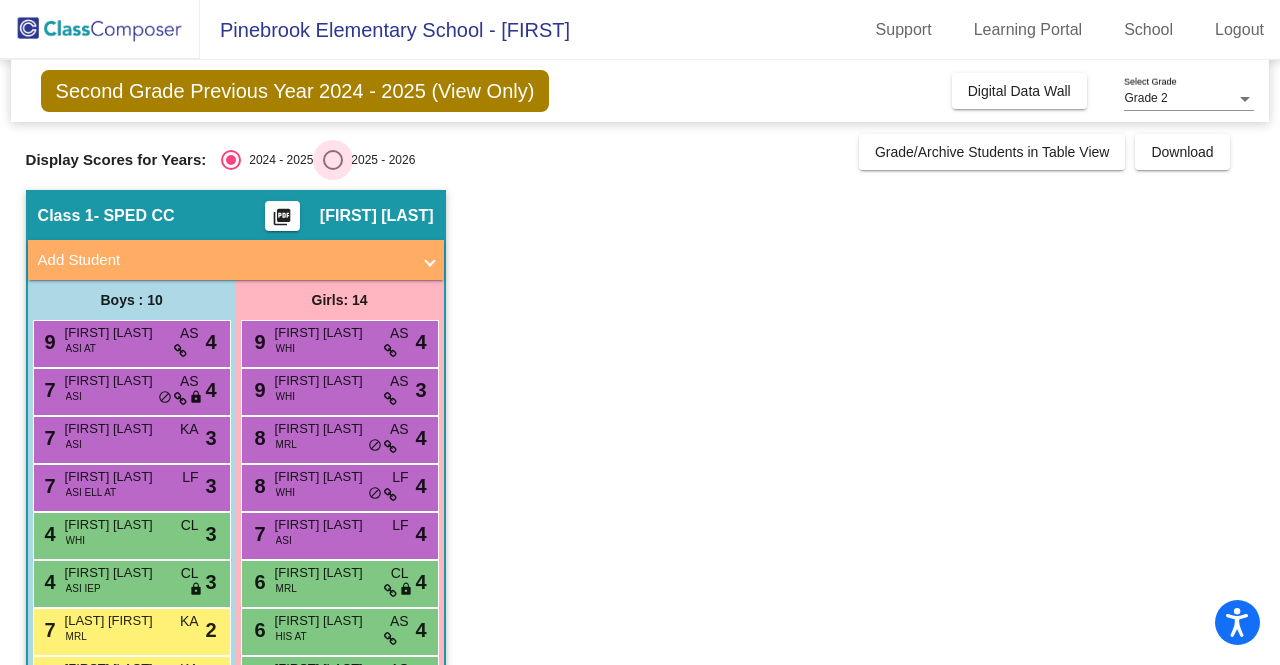 click at bounding box center (333, 160) 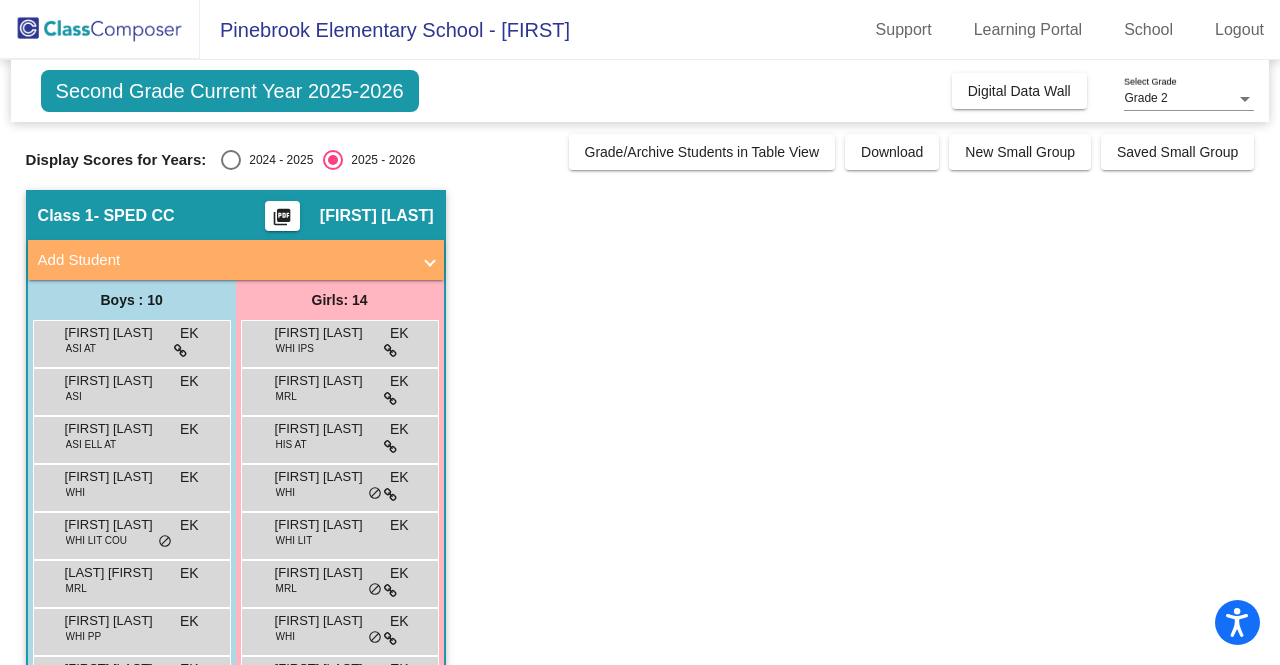 click on "Add Student" at bounding box center [224, 260] 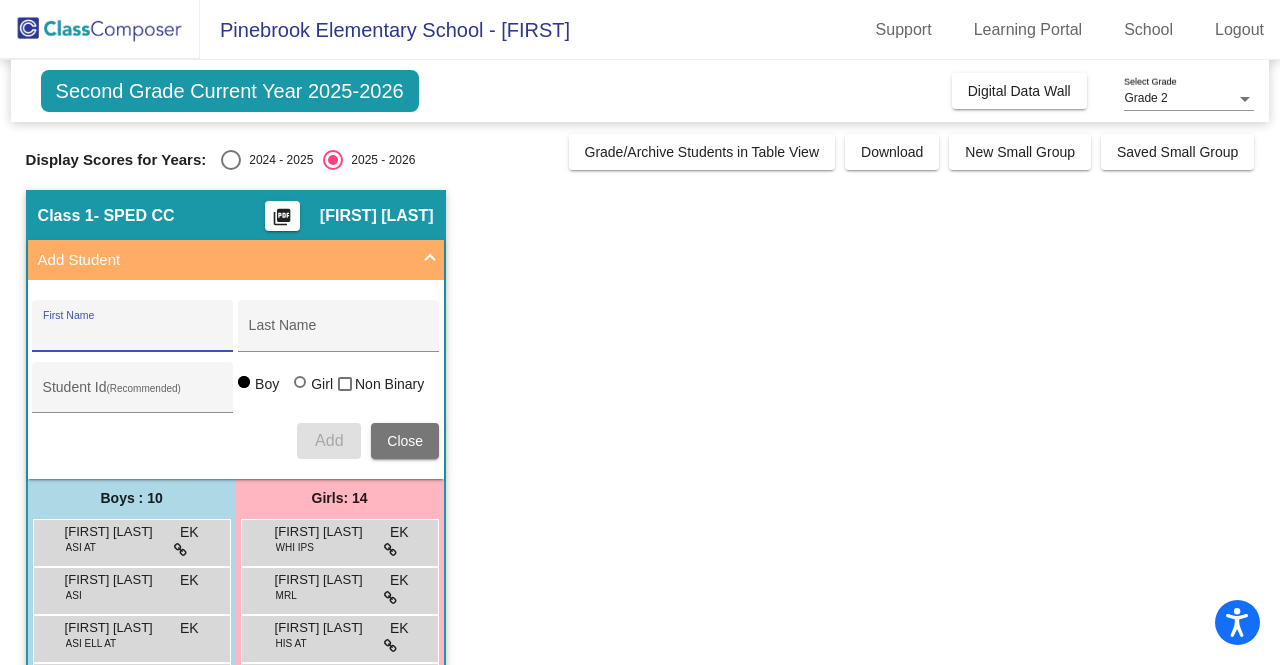 click on "First Name" at bounding box center [133, 333] 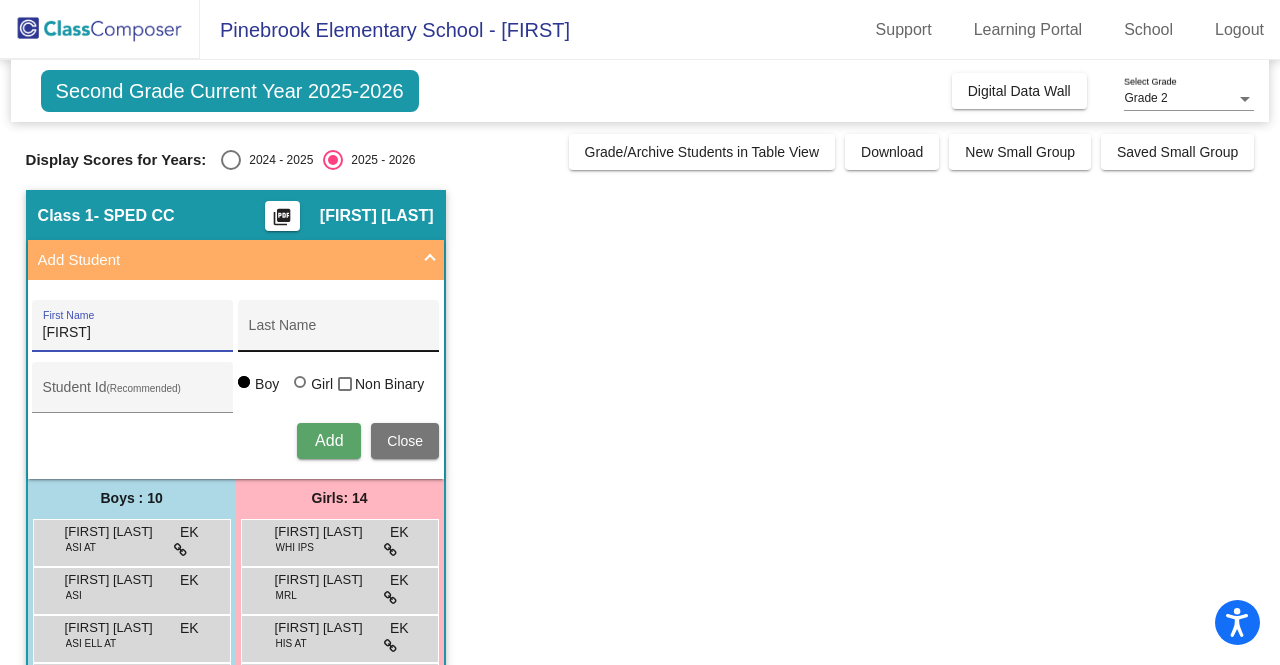 type on "[FIRST]" 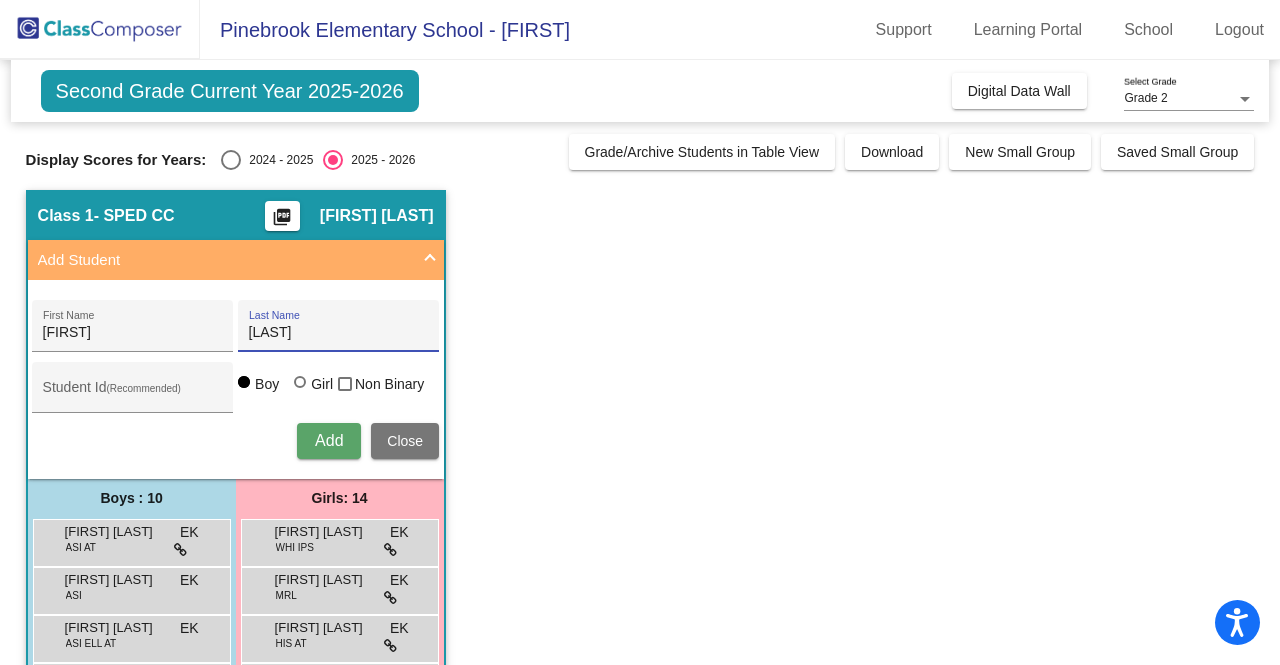 type on "[LAST]" 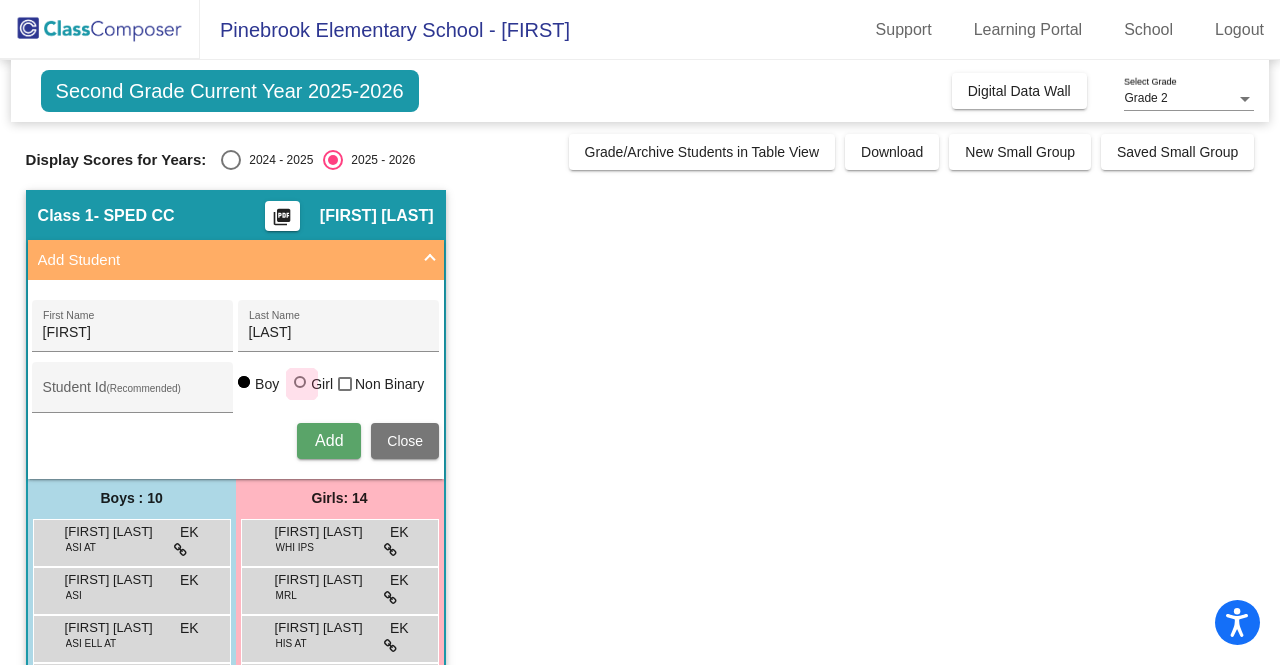 click at bounding box center (300, 382) 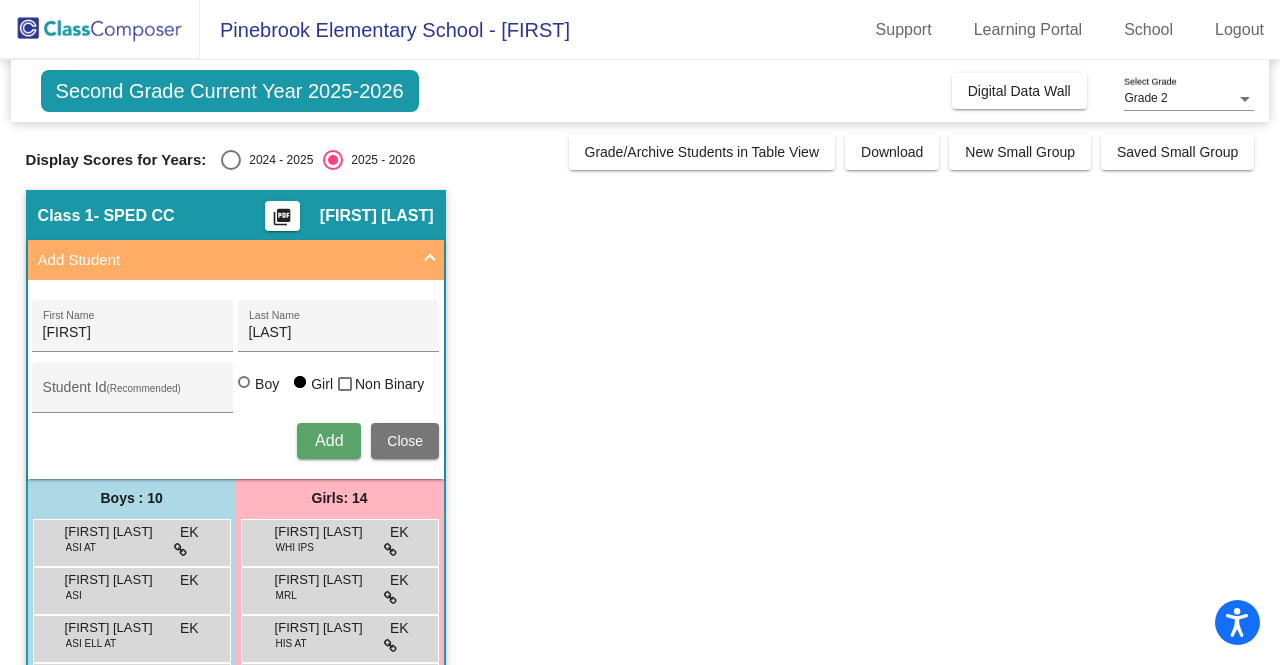 click on "Add" at bounding box center (329, 440) 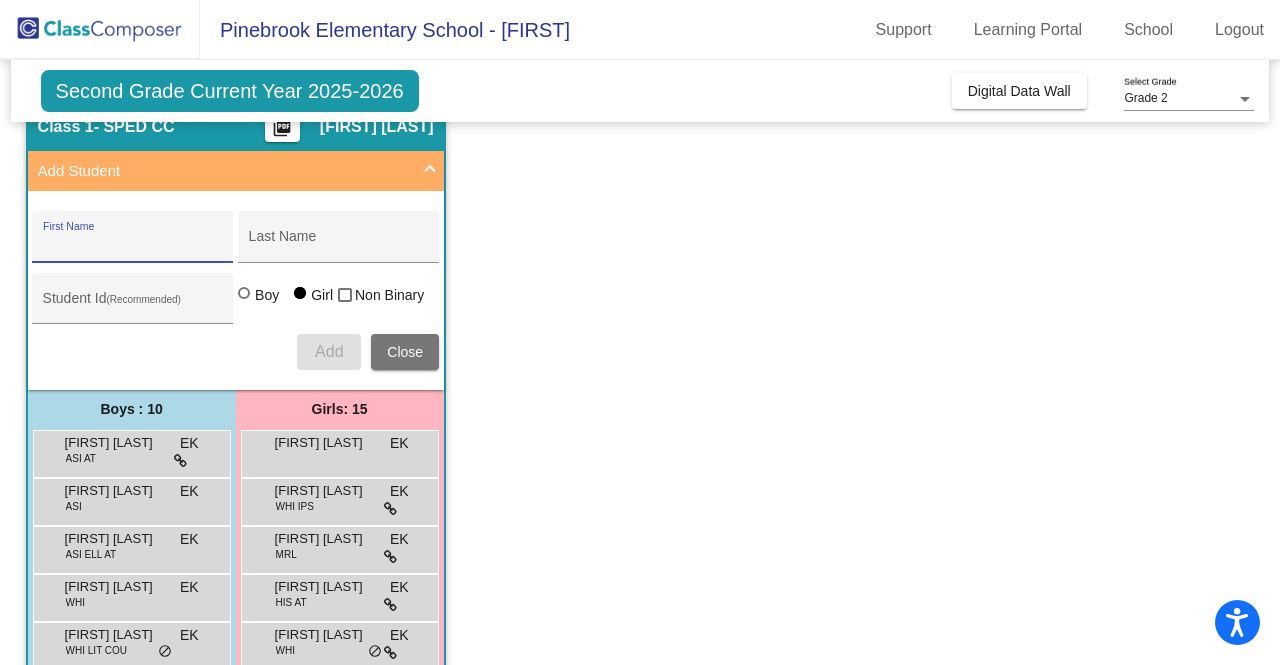 scroll, scrollTop: 0, scrollLeft: 0, axis: both 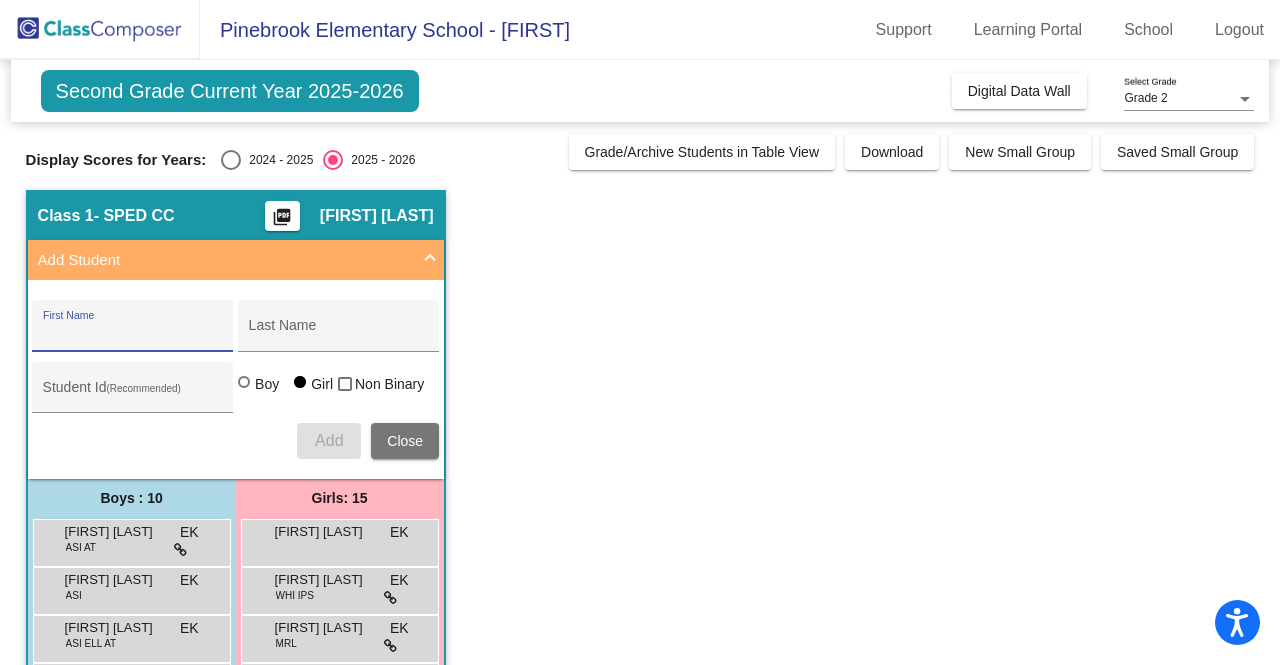 click at bounding box center [231, 160] 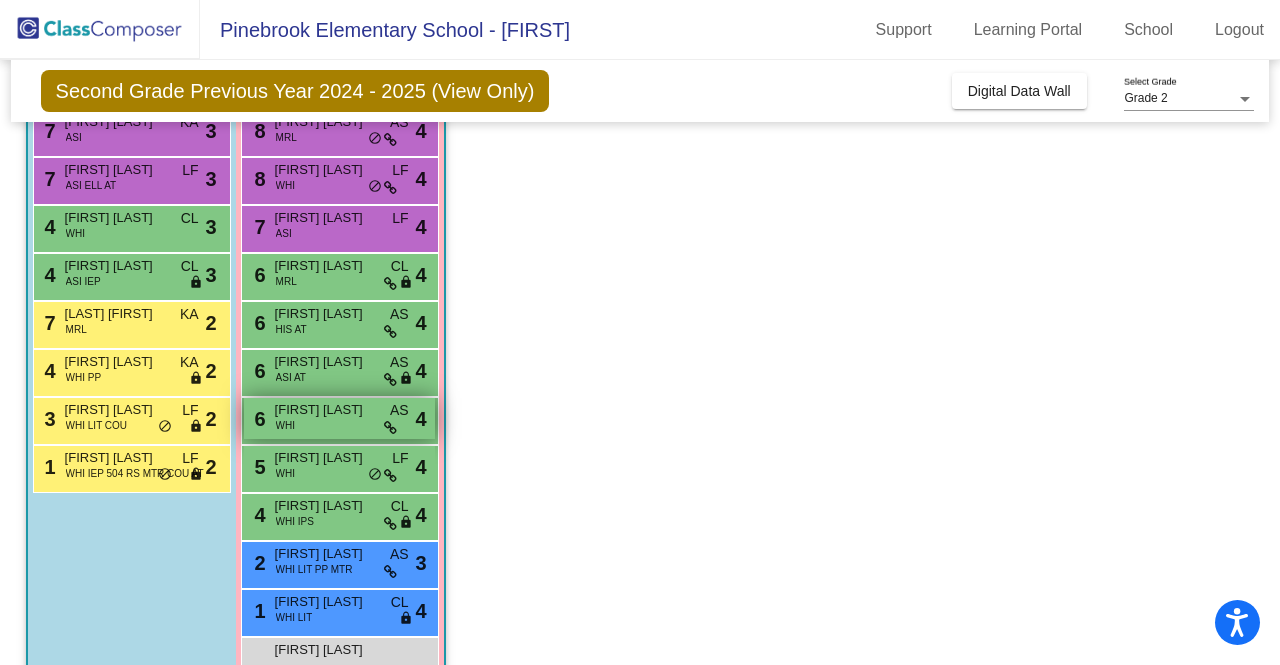 scroll, scrollTop: 606, scrollLeft: 0, axis: vertical 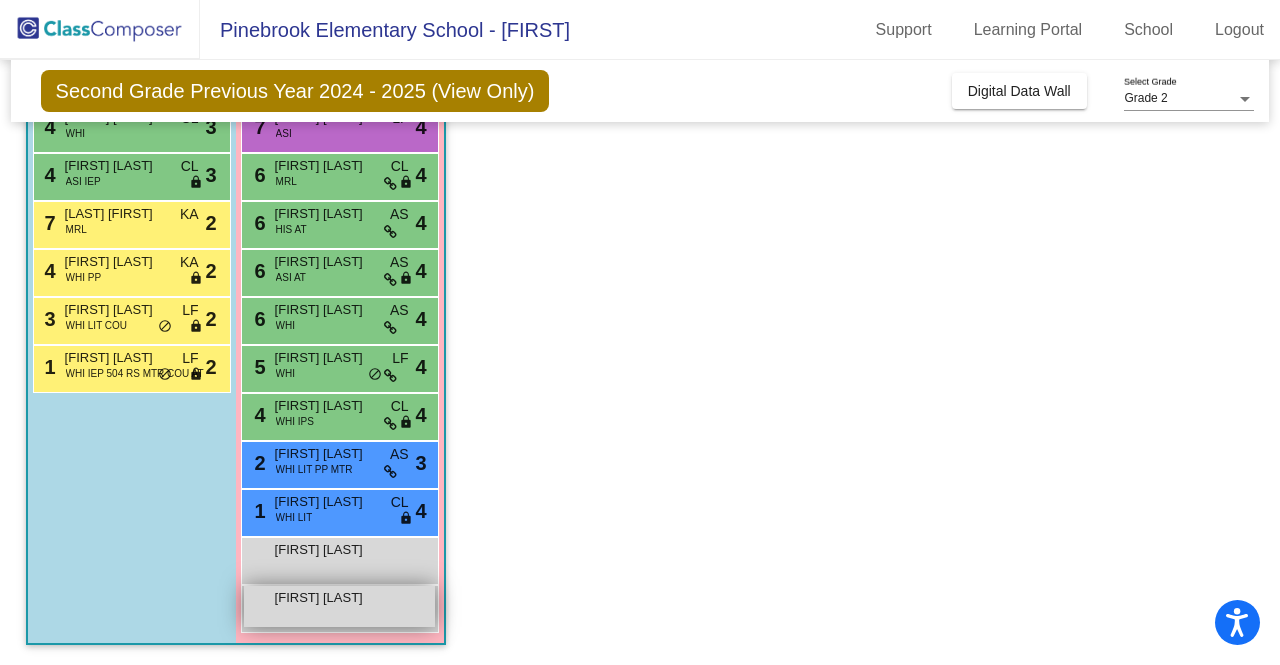 click on "[FIRST] [LAST] lock do_not_disturb_alt" at bounding box center [339, 606] 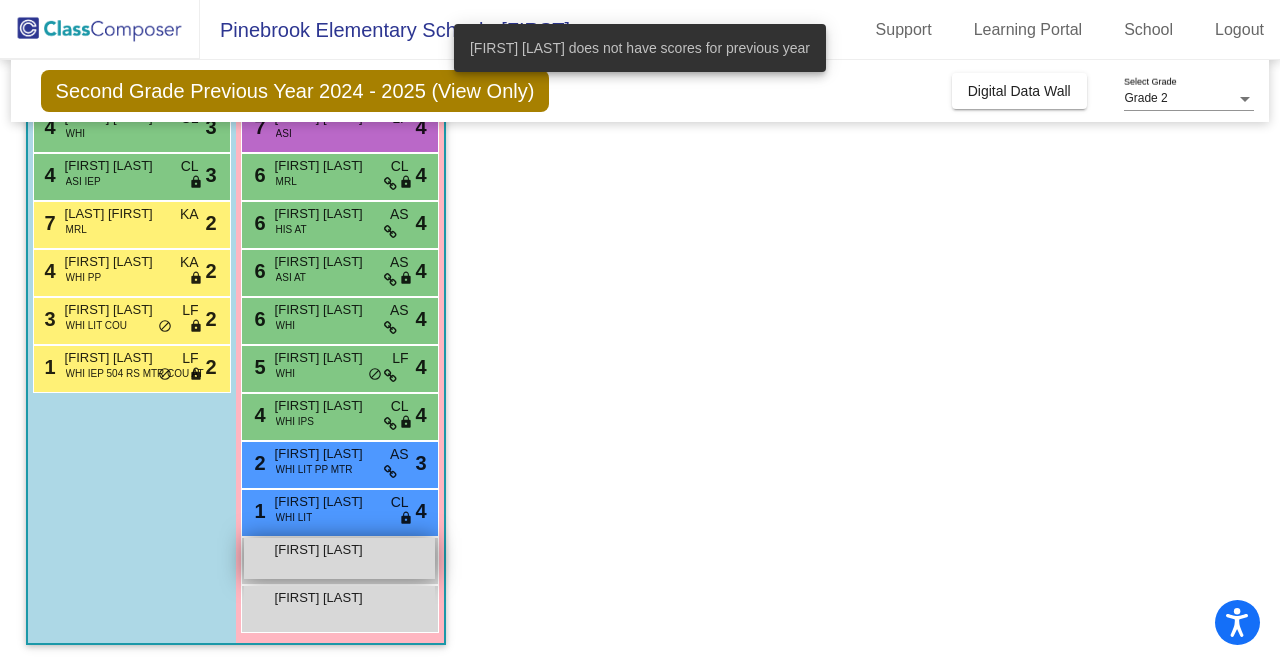 click on "[FIRST] [LAST] lock do_not_disturb_alt" at bounding box center (339, 558) 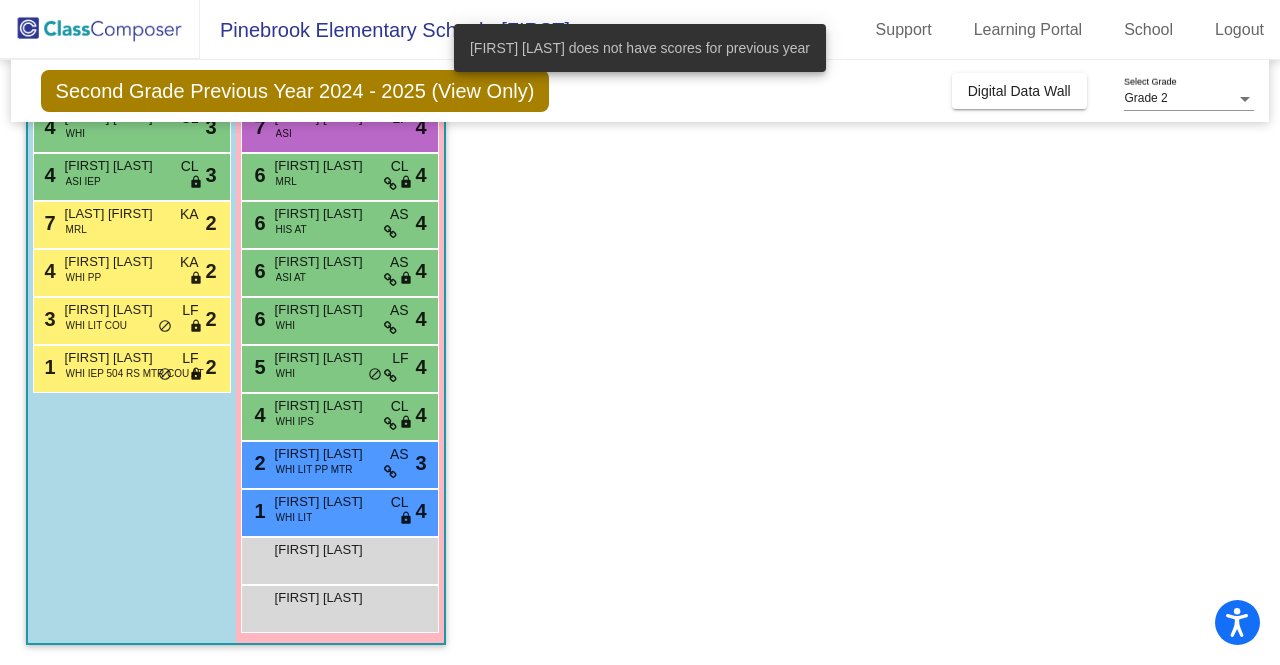 click on "Boys : 10  9 [FIRST] [LAST] ASI AT AS lock do_not_disturb_alt 4 7 [FIRST] [LAST] ASI AS lock do_not_disturb_alt 4 7 [FIRST] [LAST] ASI KA lock do_not_disturb_alt 3 7 [FIRST] [LAST] ASI ELL AT LF lock do_not_disturb_alt 3 4 [FIRST] [LAST] WHI CL lock do_not_disturb_alt 3 4 [FIRST] [LAST] ASI IEP CL lock do_not_disturb_alt 3 7 [LAST] [FIRST] MRL KA lock do_not_disturb_alt 2 4 [FIRST] [LAST] WHI PP KA lock do_not_disturb_alt 2 3 [FIRST] [LAST] WHI LIT COU LF lock do_not_disturb_alt 2 1 [FIRST] [LAST] WHI IEP 504 RS MTR COU AT LF lock do_not_disturb_alt 2" at bounding box center (0, 0) 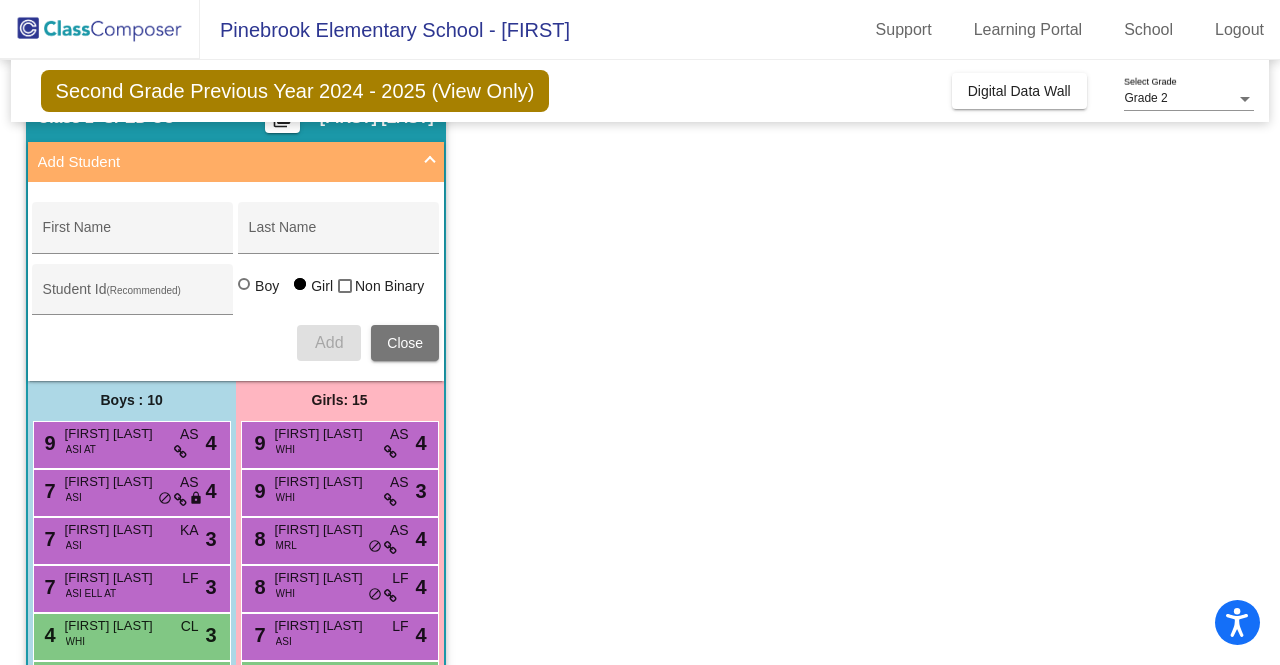 scroll, scrollTop: 0, scrollLeft: 0, axis: both 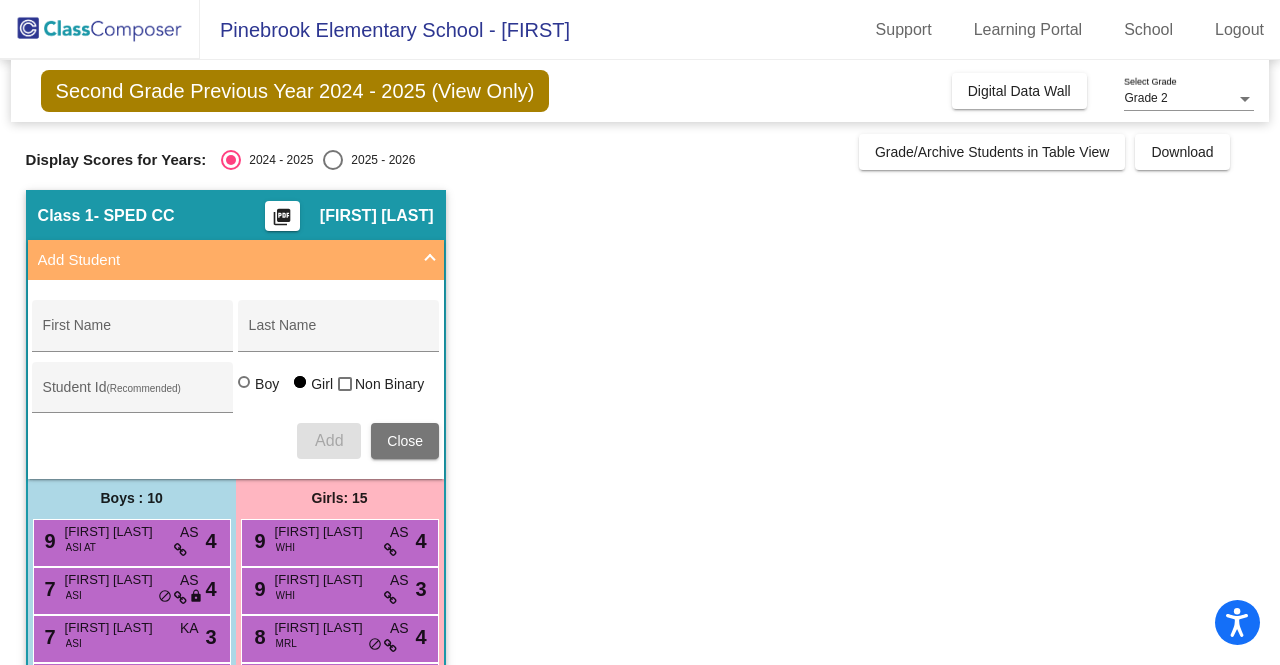 click at bounding box center (333, 160) 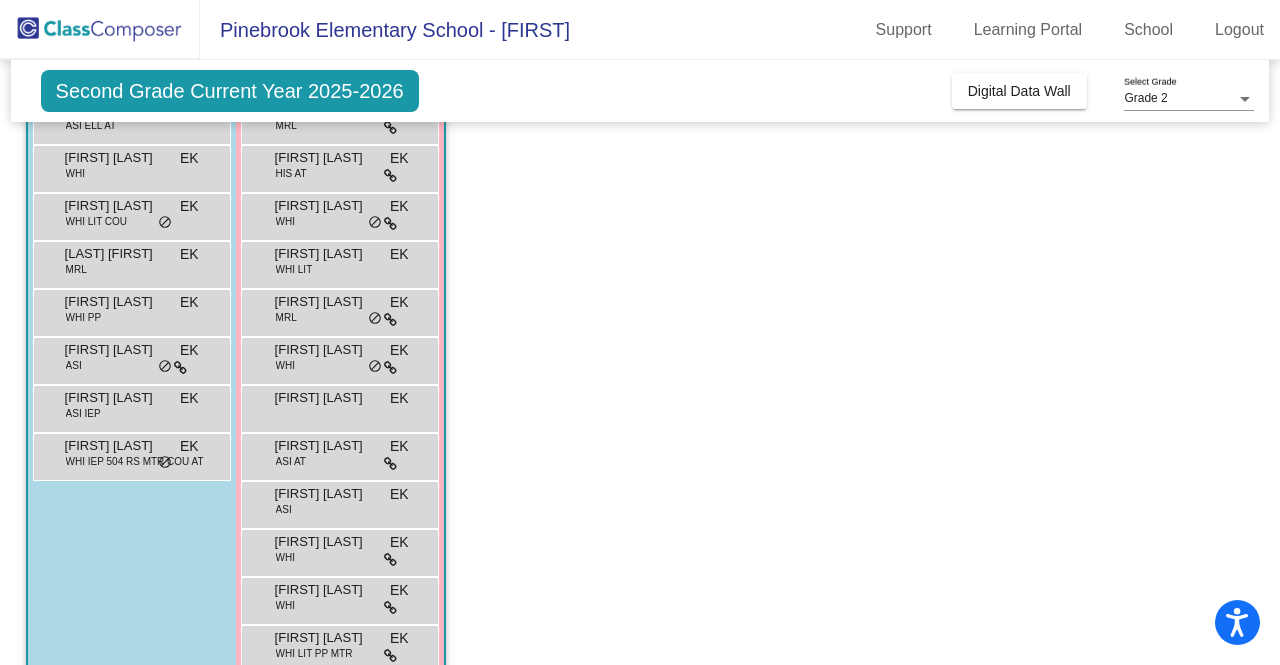 scroll, scrollTop: 606, scrollLeft: 0, axis: vertical 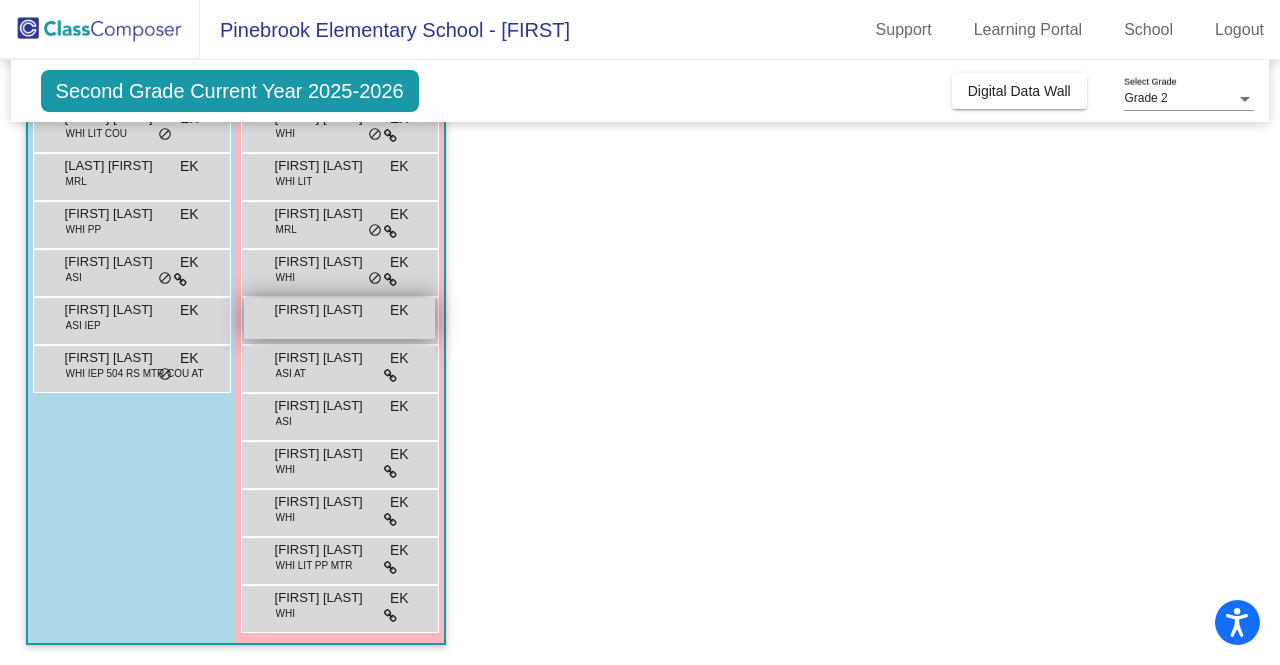 click on "[FIRST] [LAST] EK lock do_not_disturb_alt" at bounding box center (339, 318) 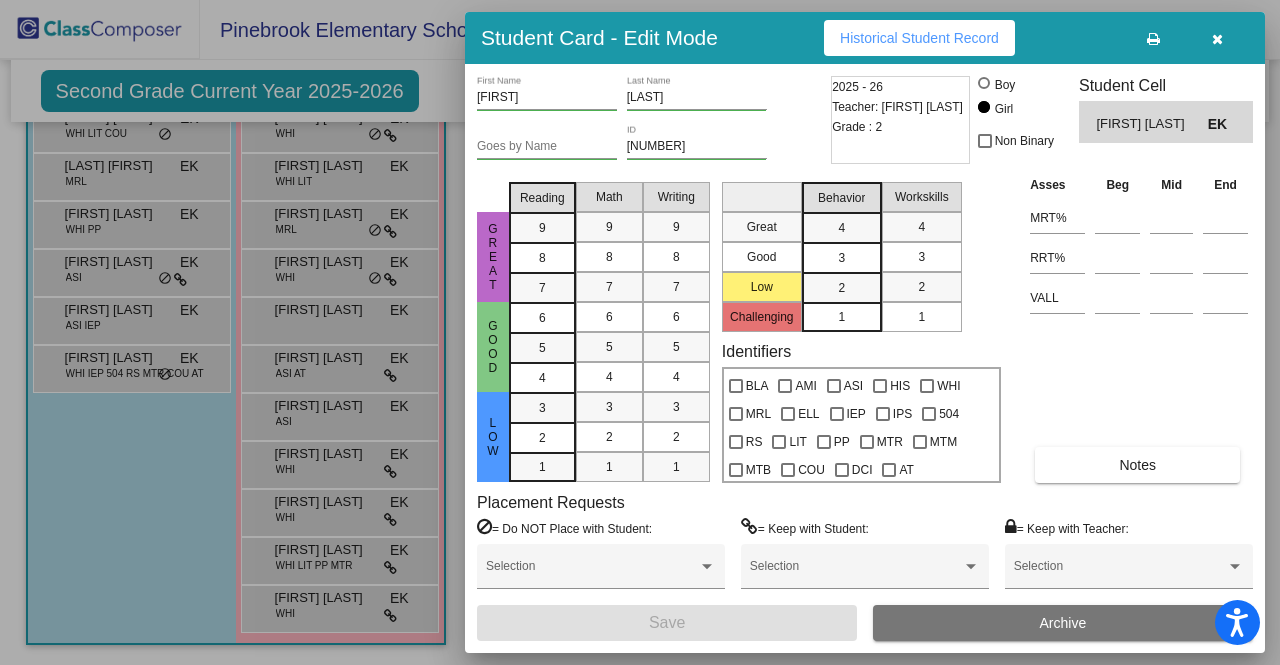 click at bounding box center (640, 332) 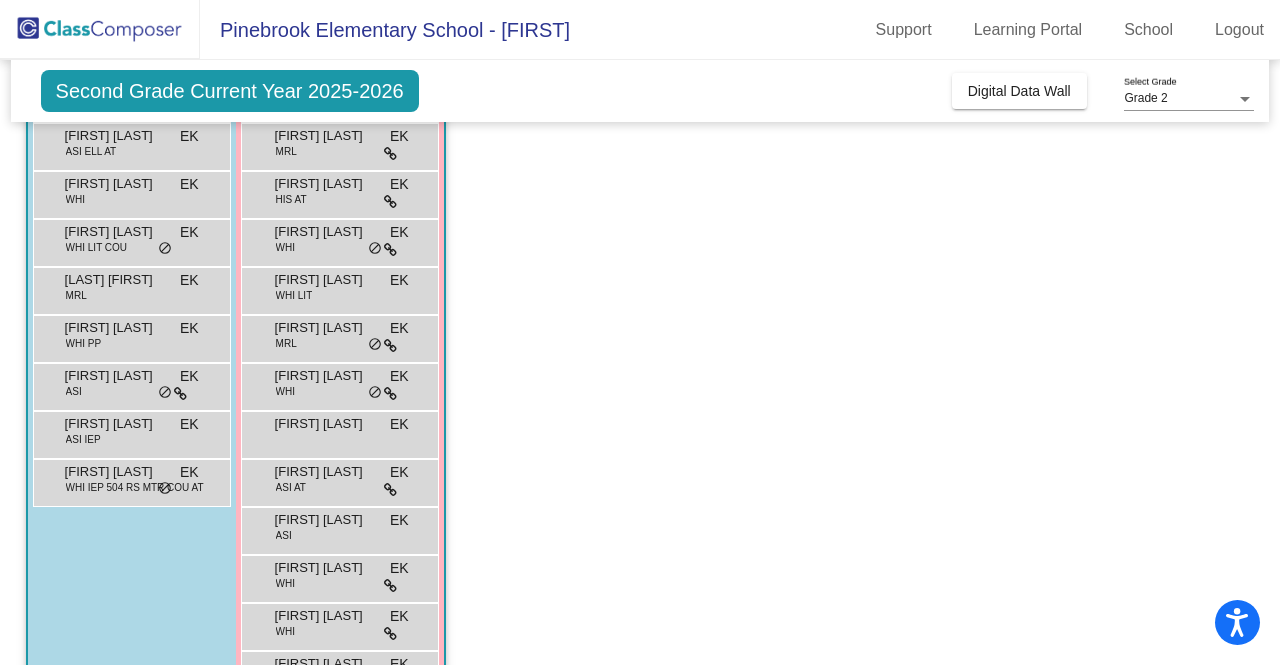 scroll, scrollTop: 206, scrollLeft: 0, axis: vertical 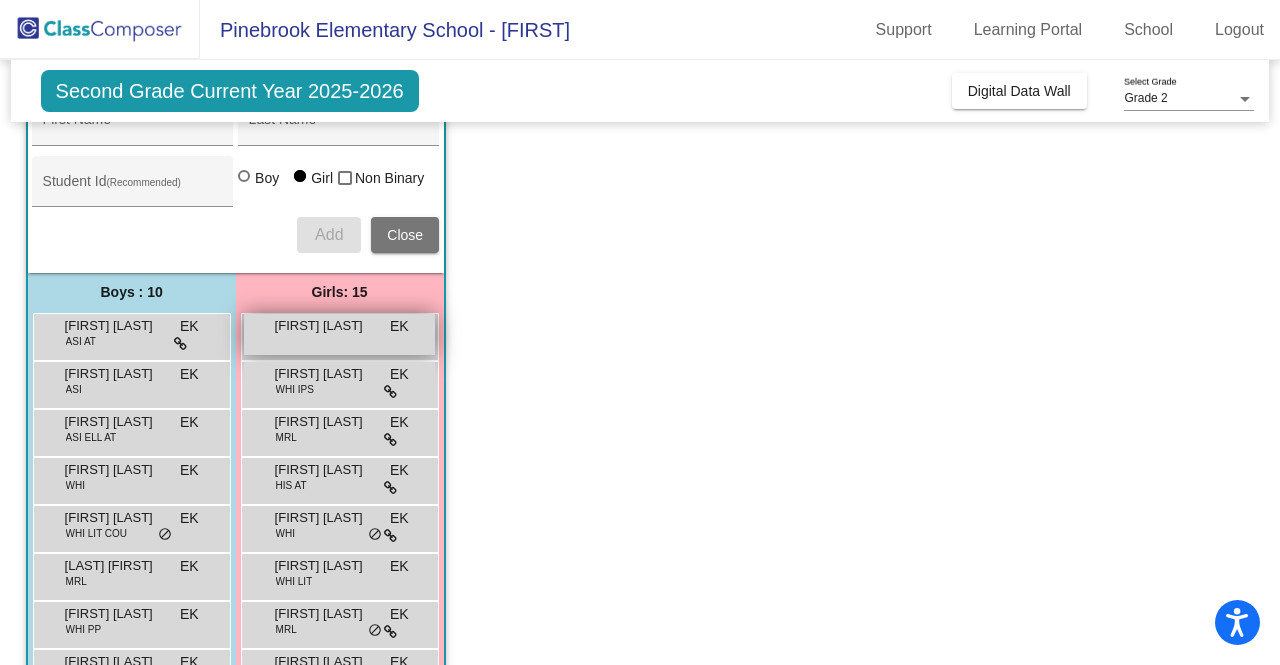 click on "[FIRST] [LAST]" at bounding box center (325, 326) 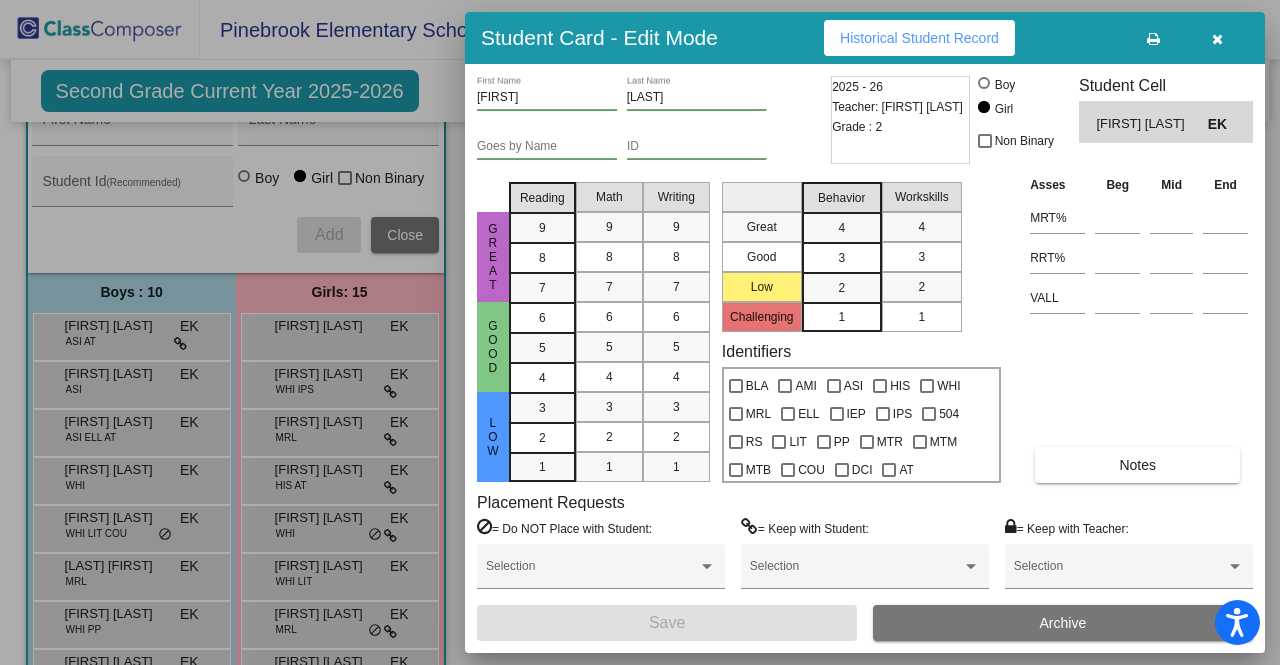 click on "[FIRST] [LAST]" at bounding box center (697, 93) 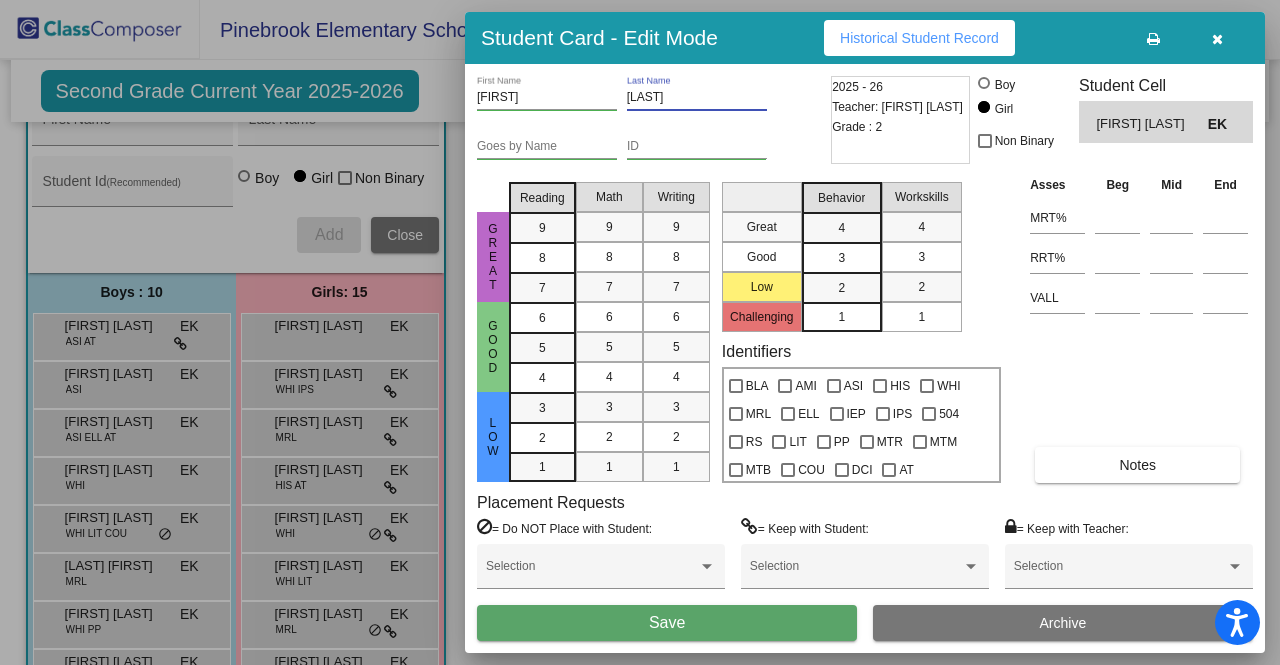 type on "[LAST]" 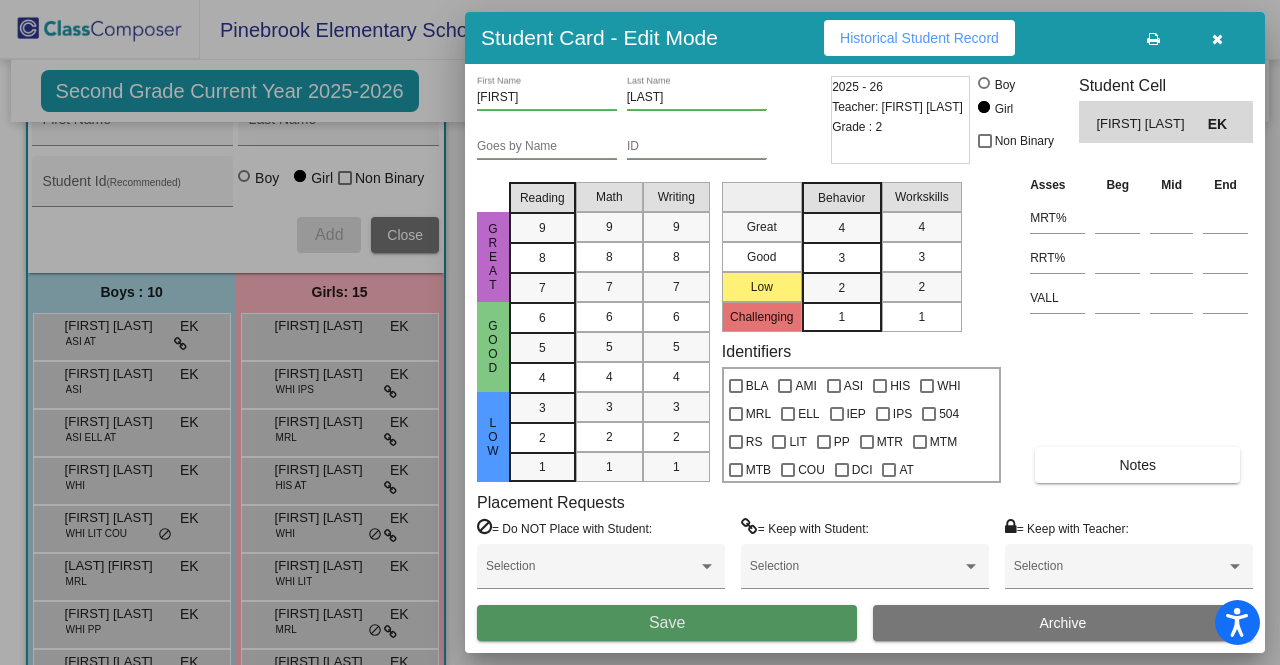 click on "Save" at bounding box center [667, 623] 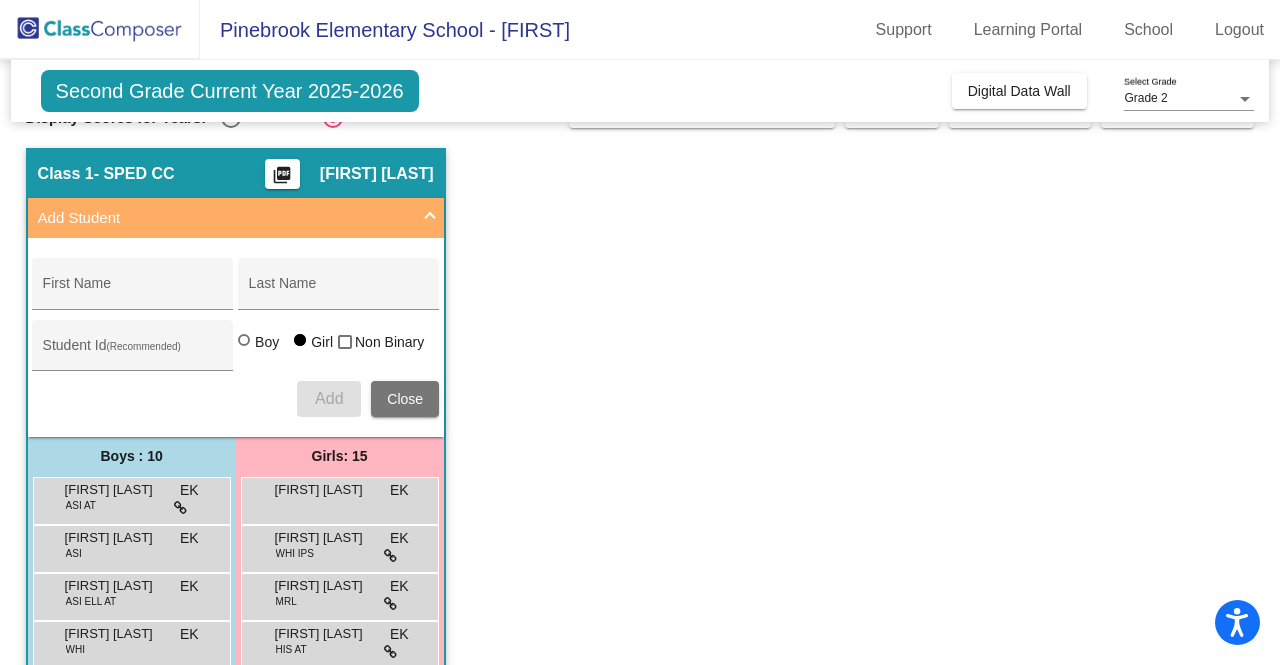 scroll, scrollTop: 0, scrollLeft: 0, axis: both 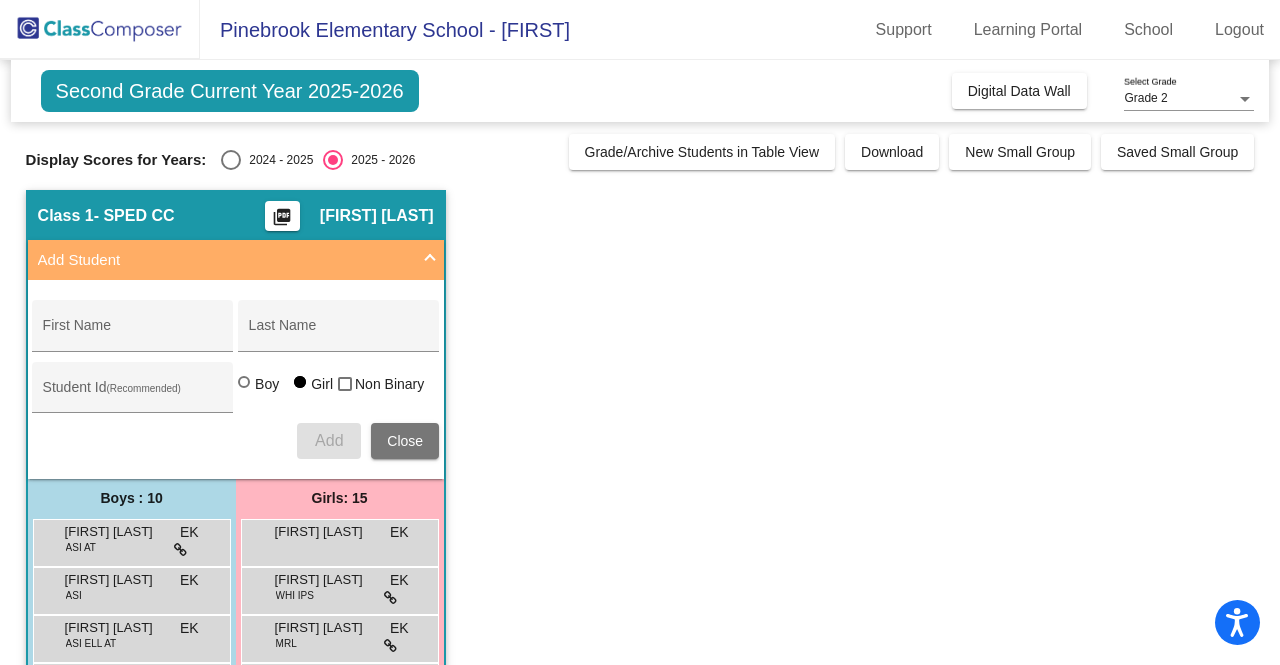 click at bounding box center (430, 260) 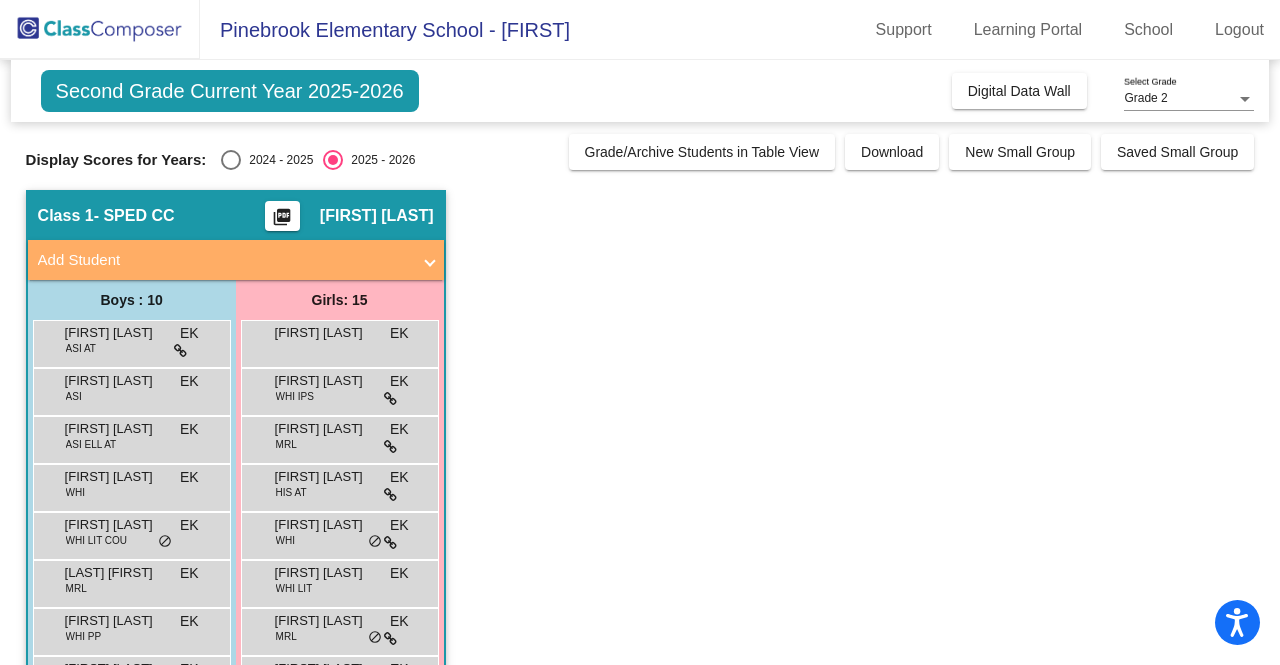 click on "Grade 2" at bounding box center [1180, 99] 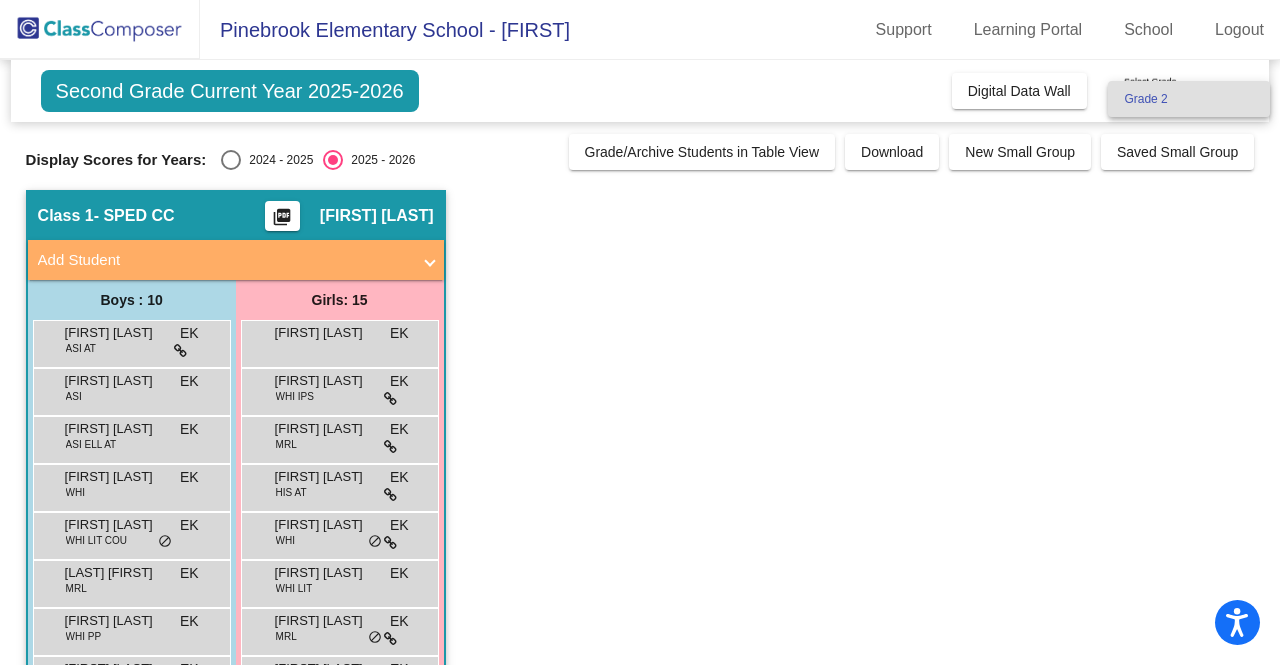 click on "Grade 2" at bounding box center [1189, 99] 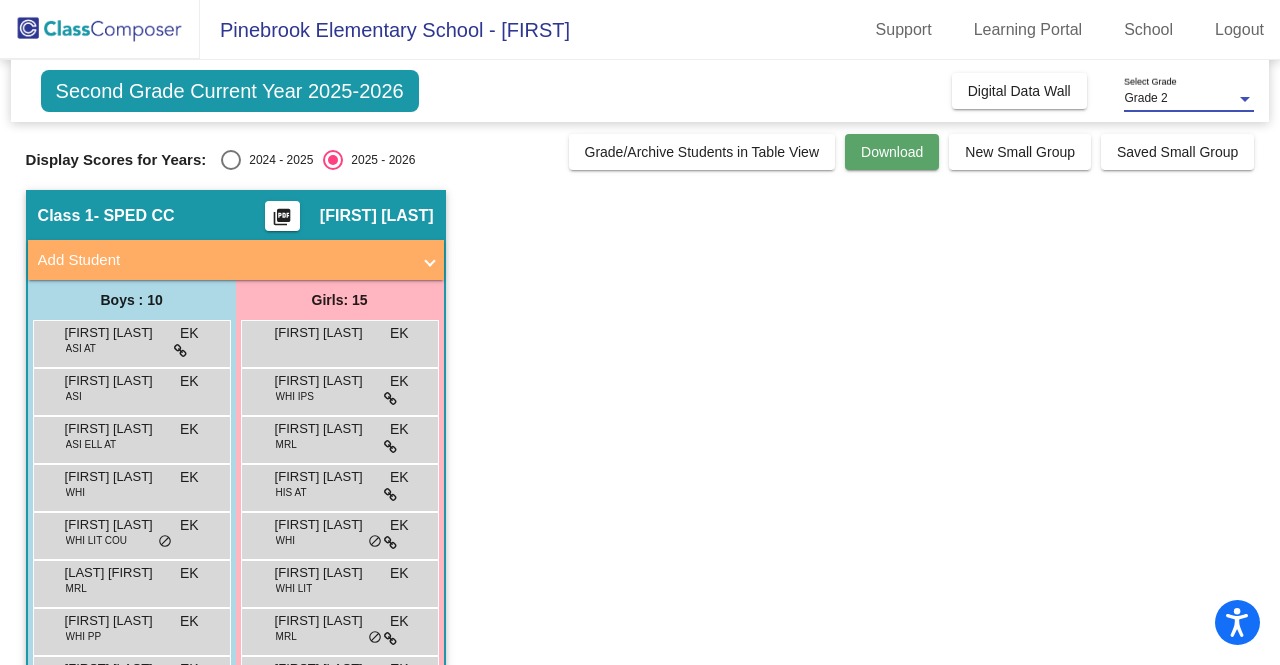 click on "Download" 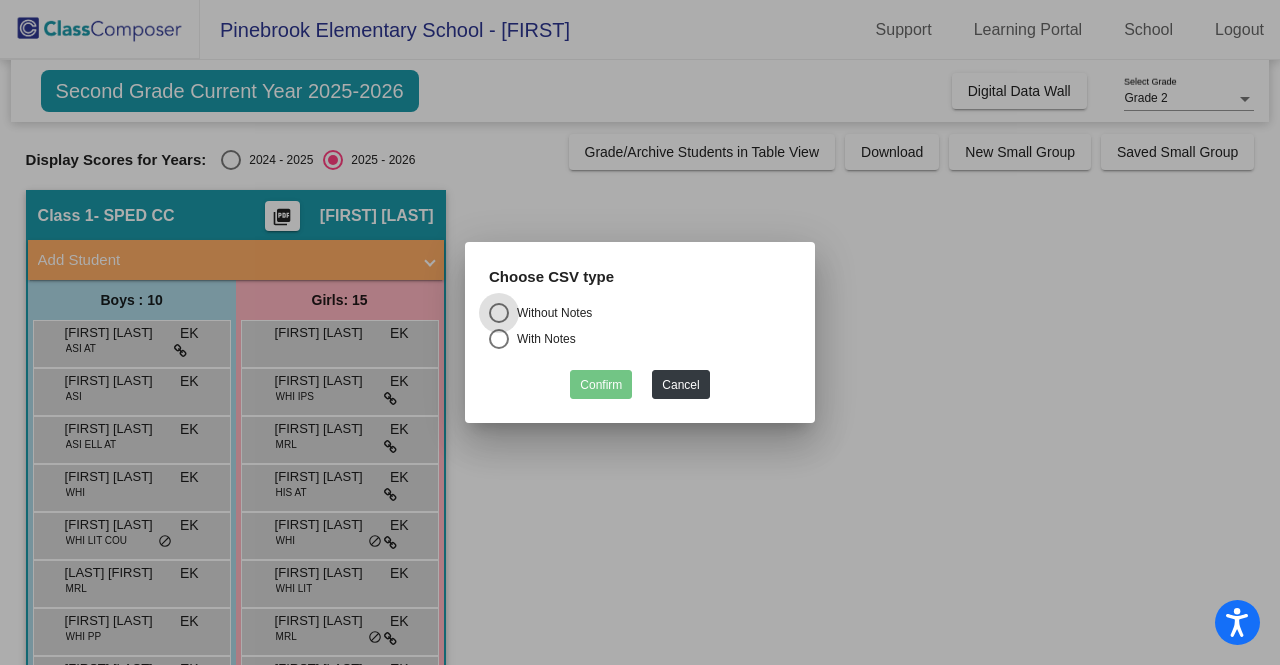 click at bounding box center (499, 339) 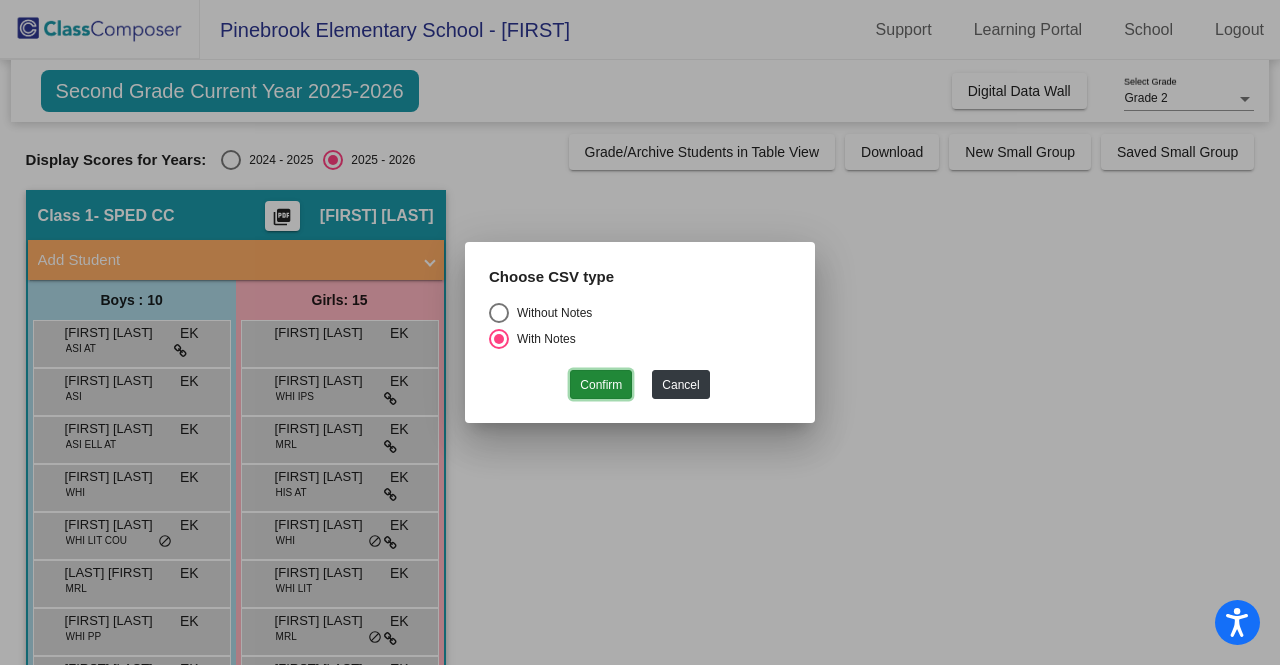 click on "Confirm" at bounding box center [601, 384] 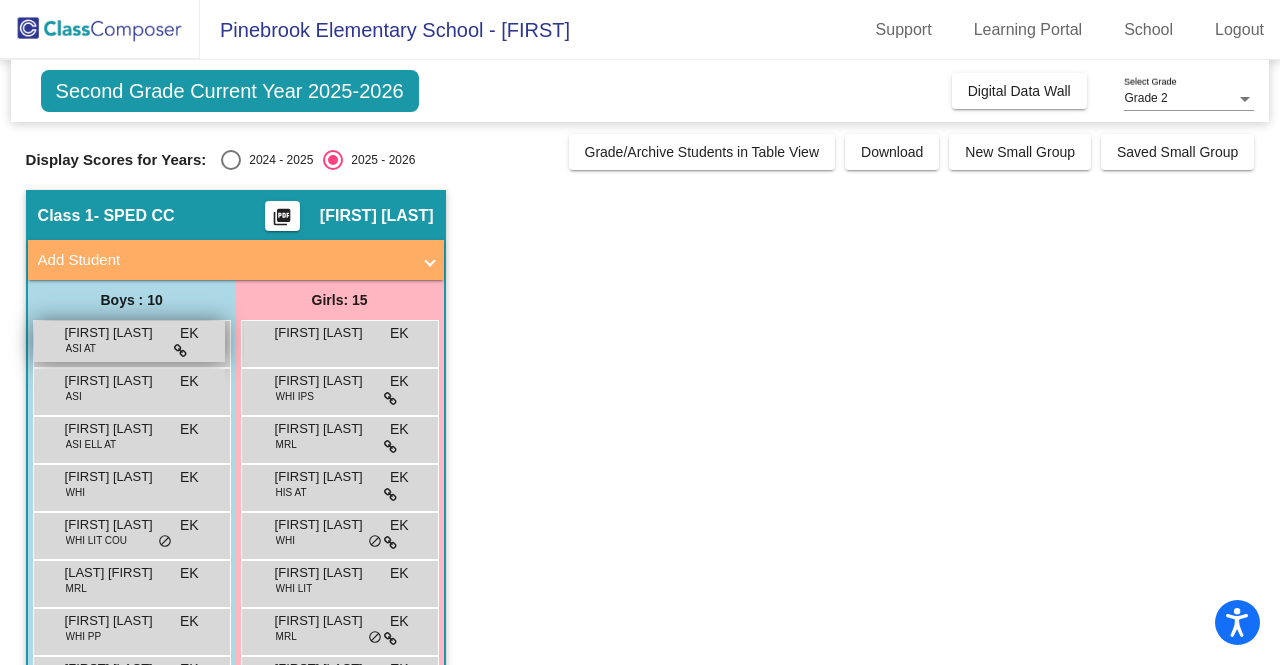 click on "[FIRST] [LAST] ASI AT EK lock do_not_disturb_alt" at bounding box center [129, 341] 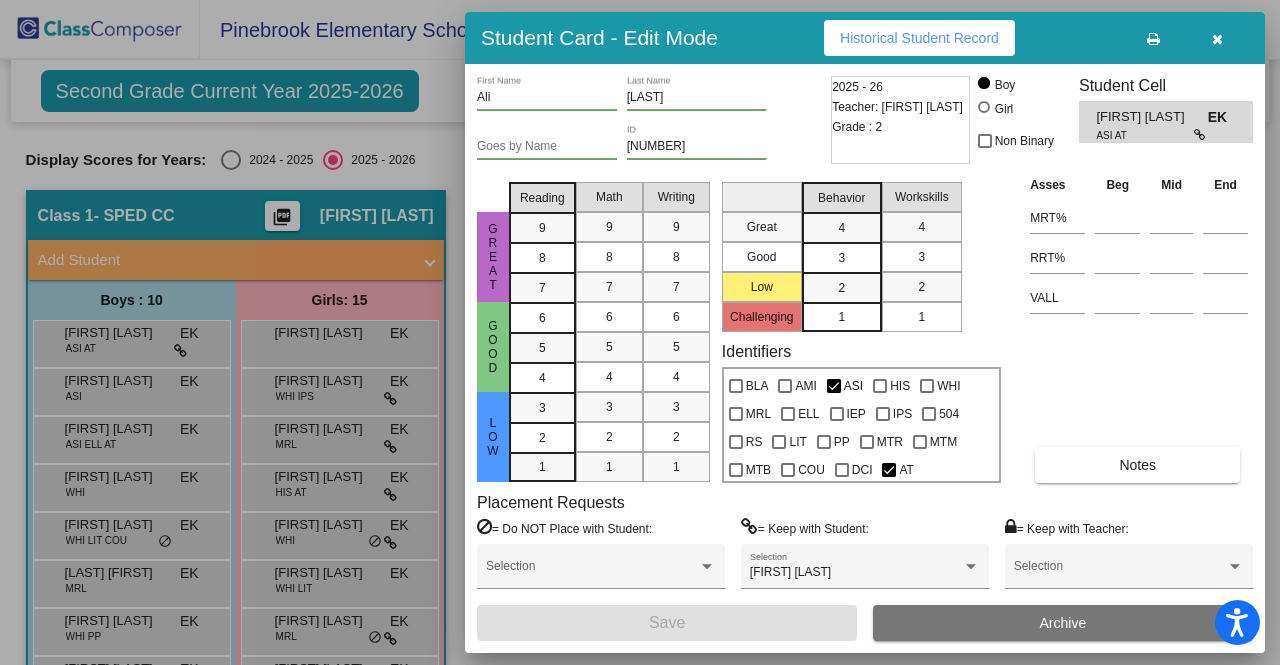 click at bounding box center (1217, 39) 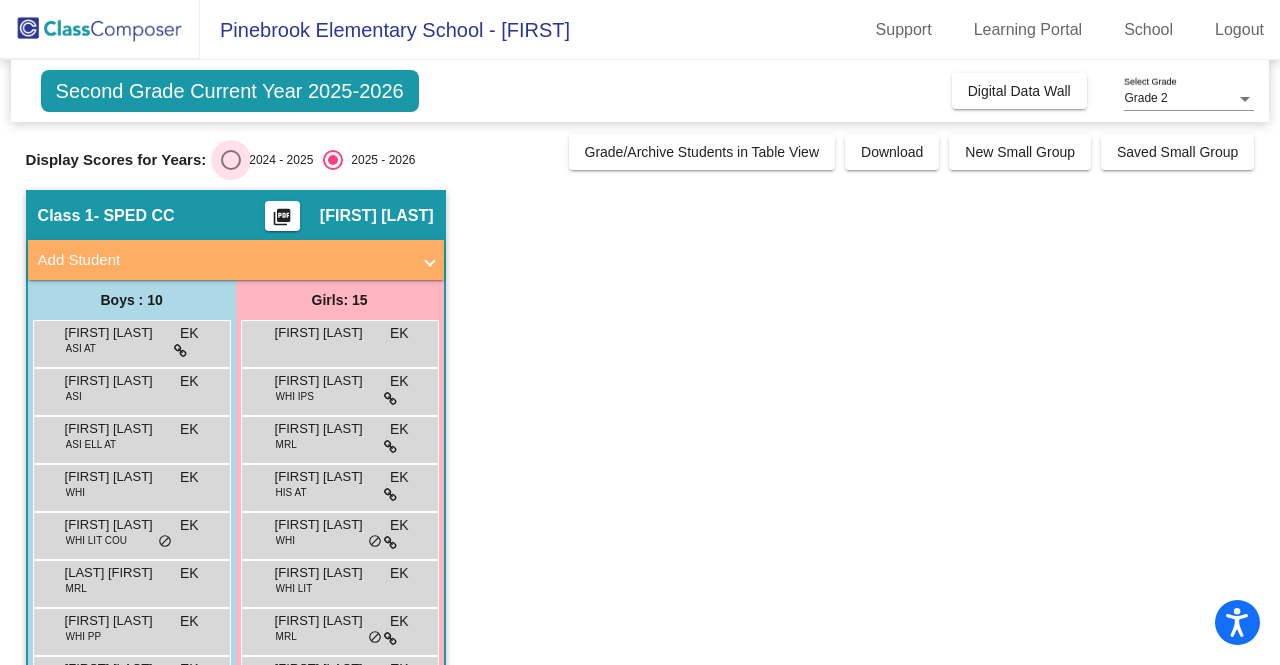 click at bounding box center (231, 160) 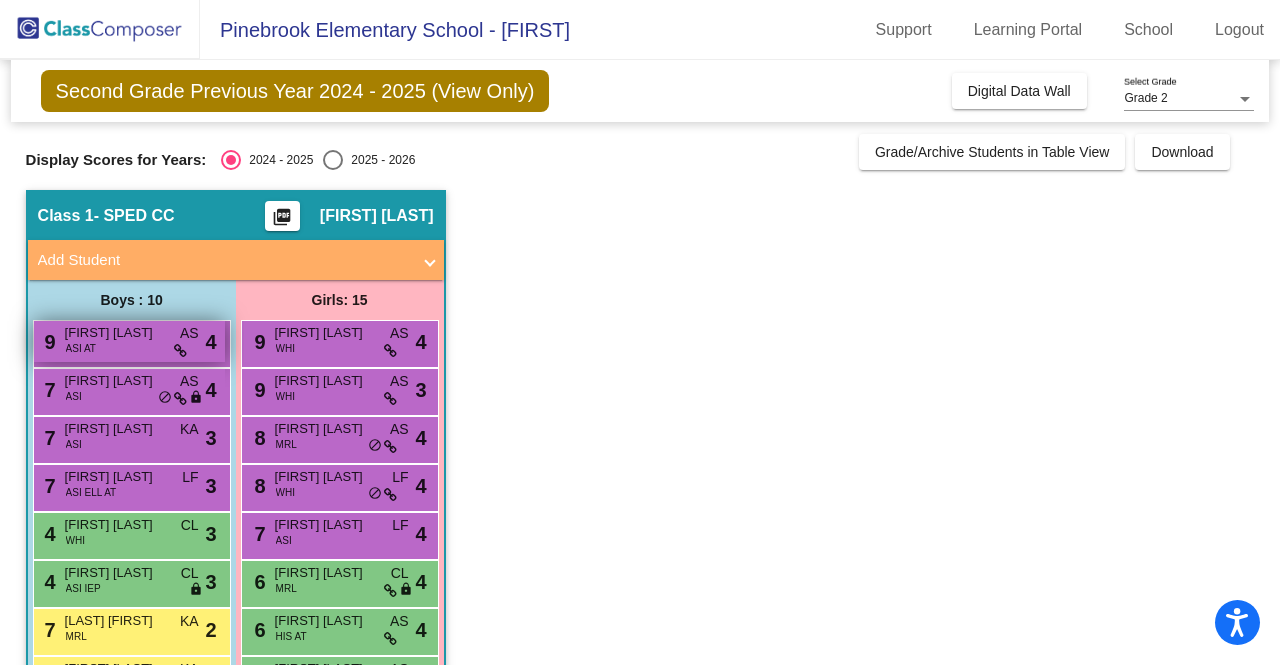 click on "[NUMBER] [FIRST] [LAST] ASI AT AS lock do_not_disturb_alt 4" at bounding box center [129, 341] 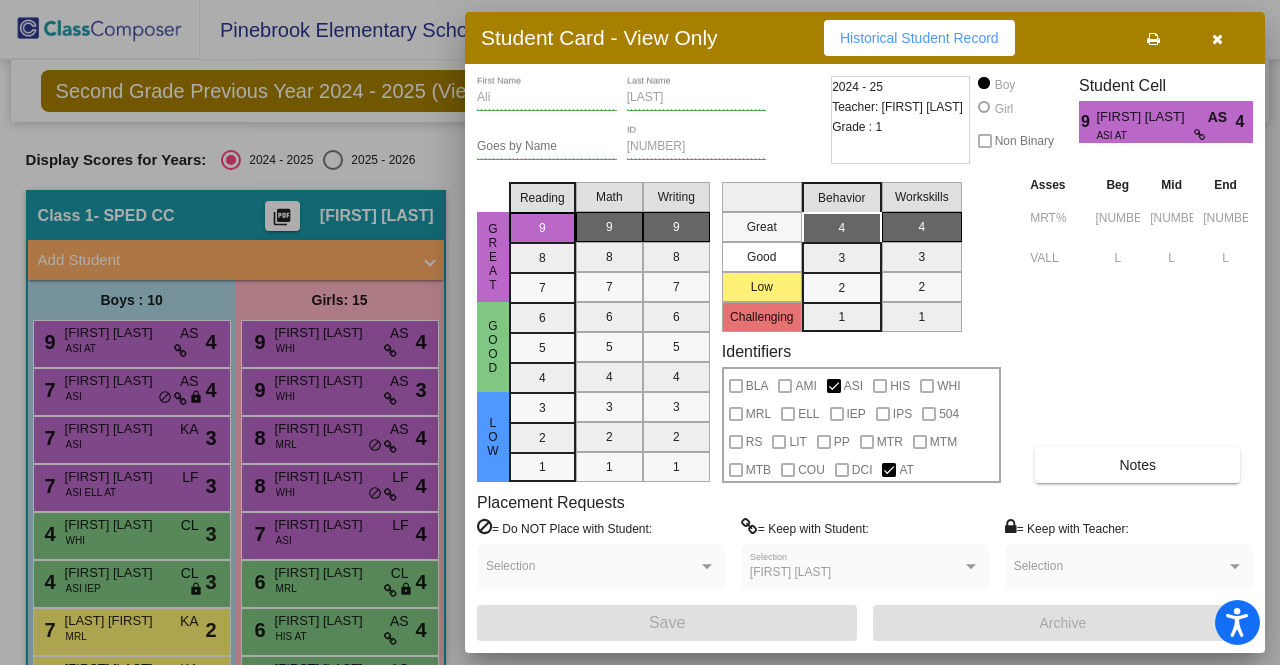 type 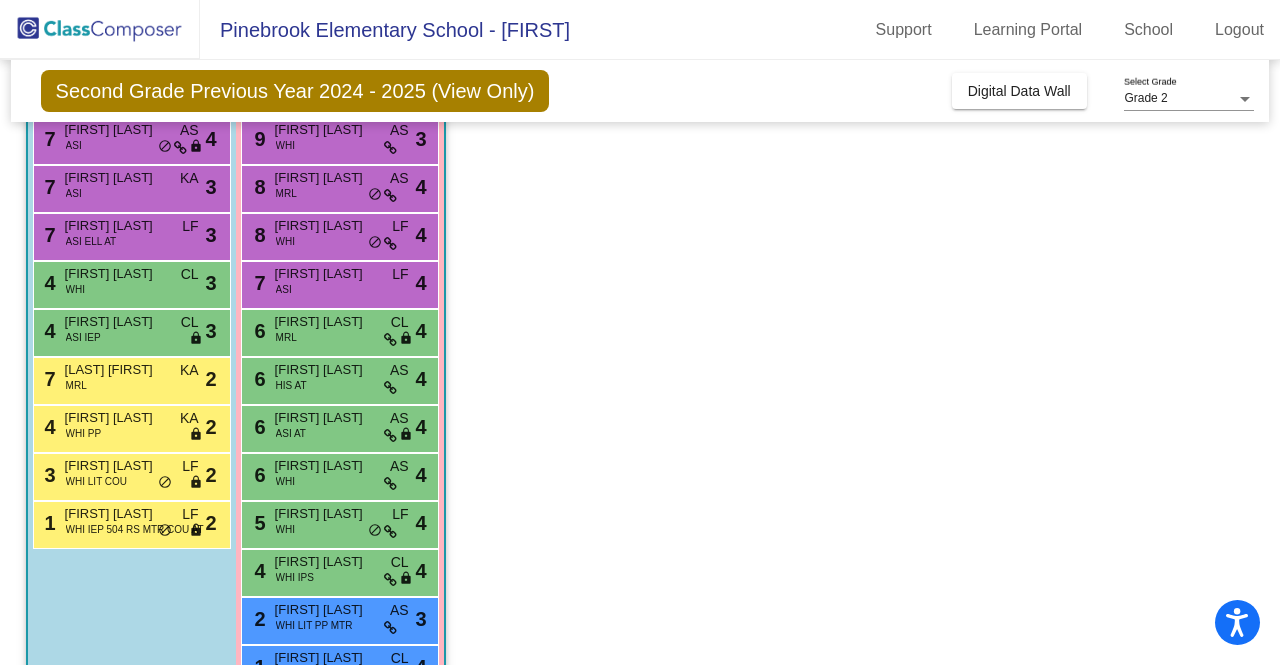 scroll, scrollTop: 6, scrollLeft: 0, axis: vertical 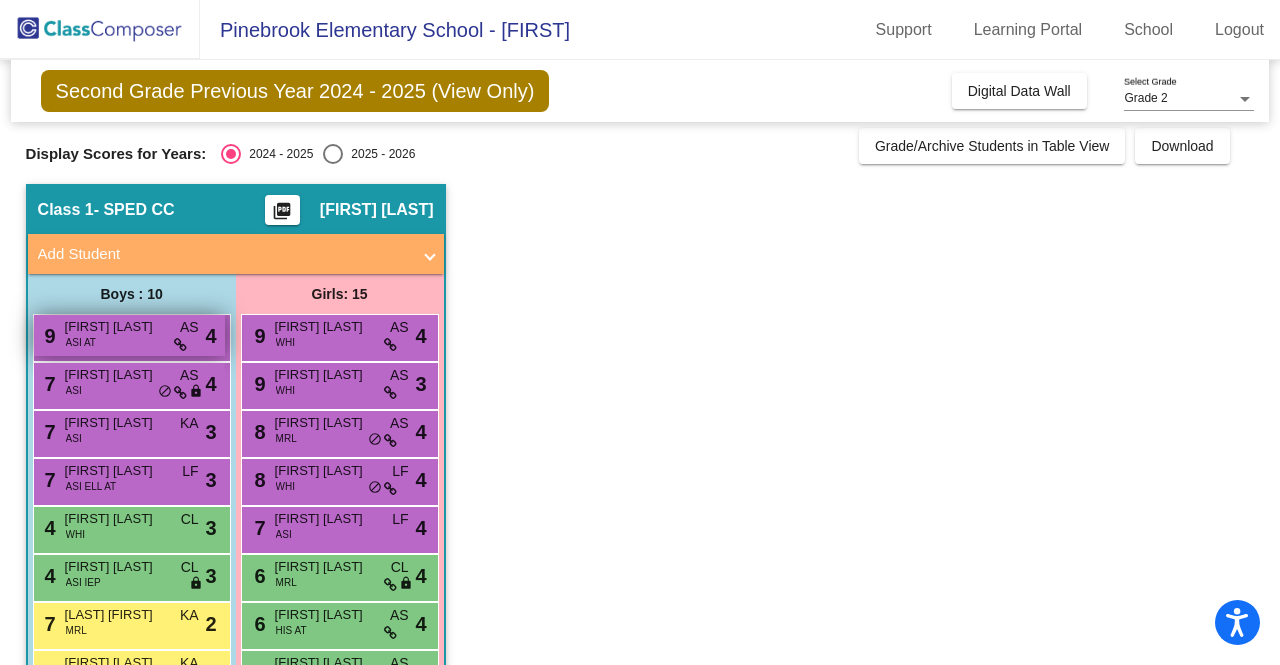 click on "[NUMBER] [FIRST] [LAST] ASI AT AS lock do_not_disturb_alt 4" at bounding box center (129, 335) 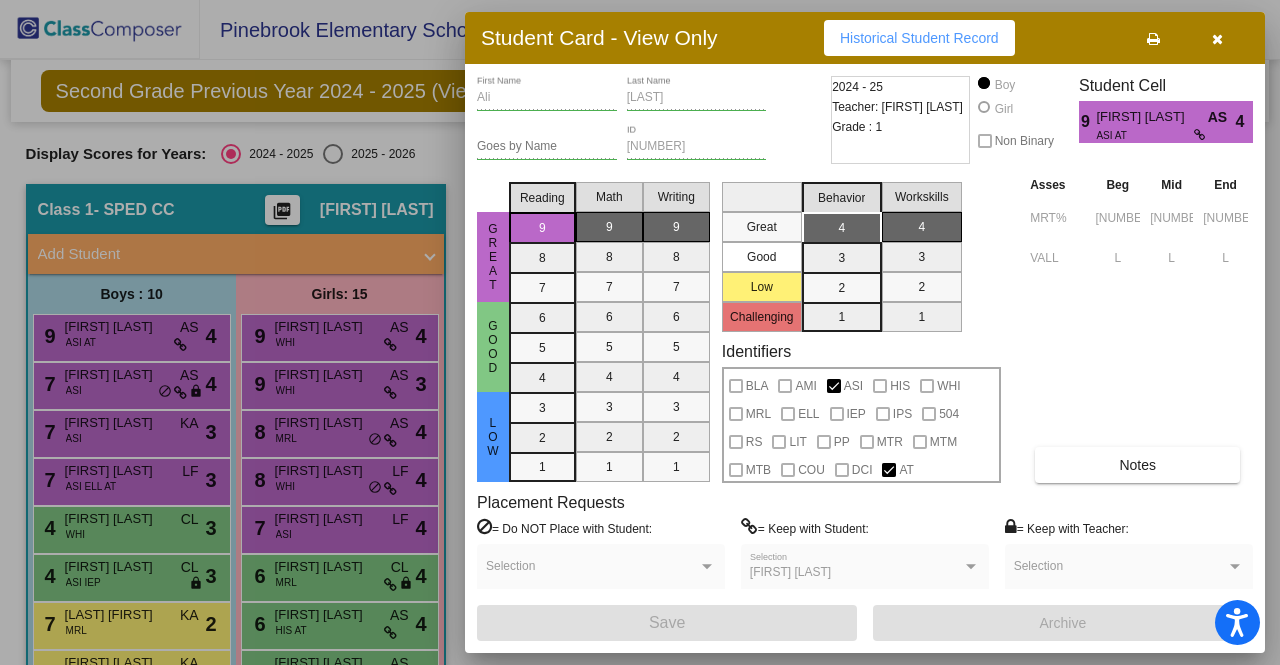 click at bounding box center (640, 332) 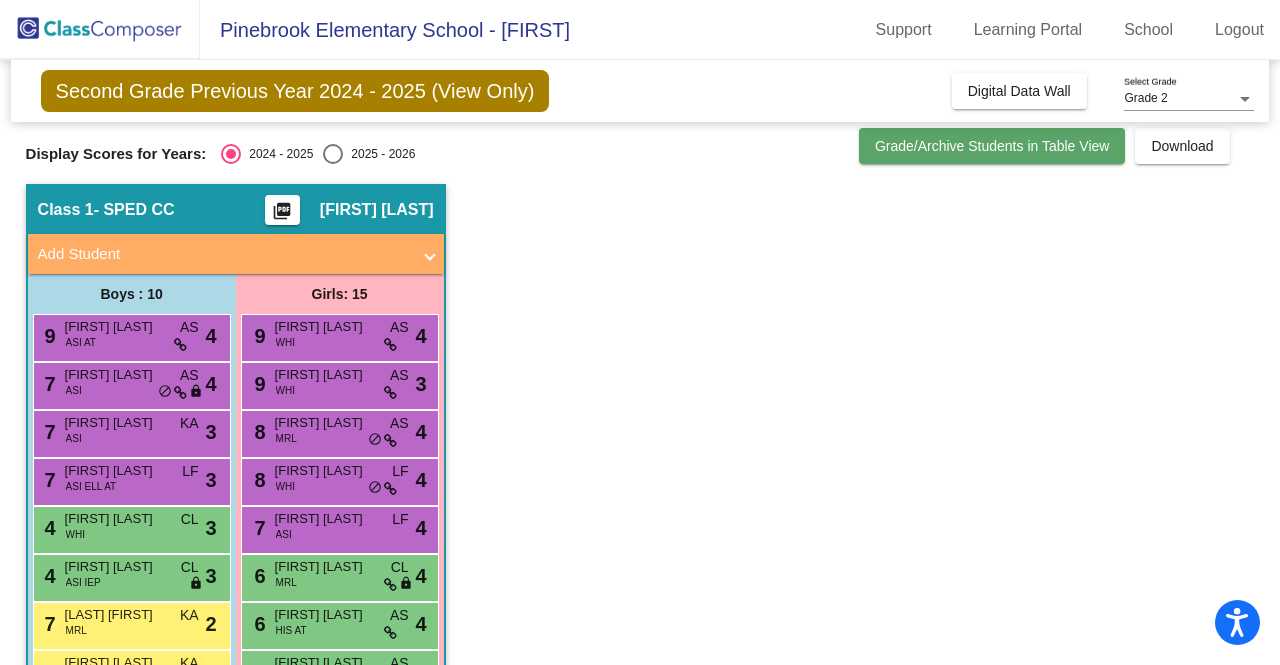 click on "Grade/Archive Students in Table View" 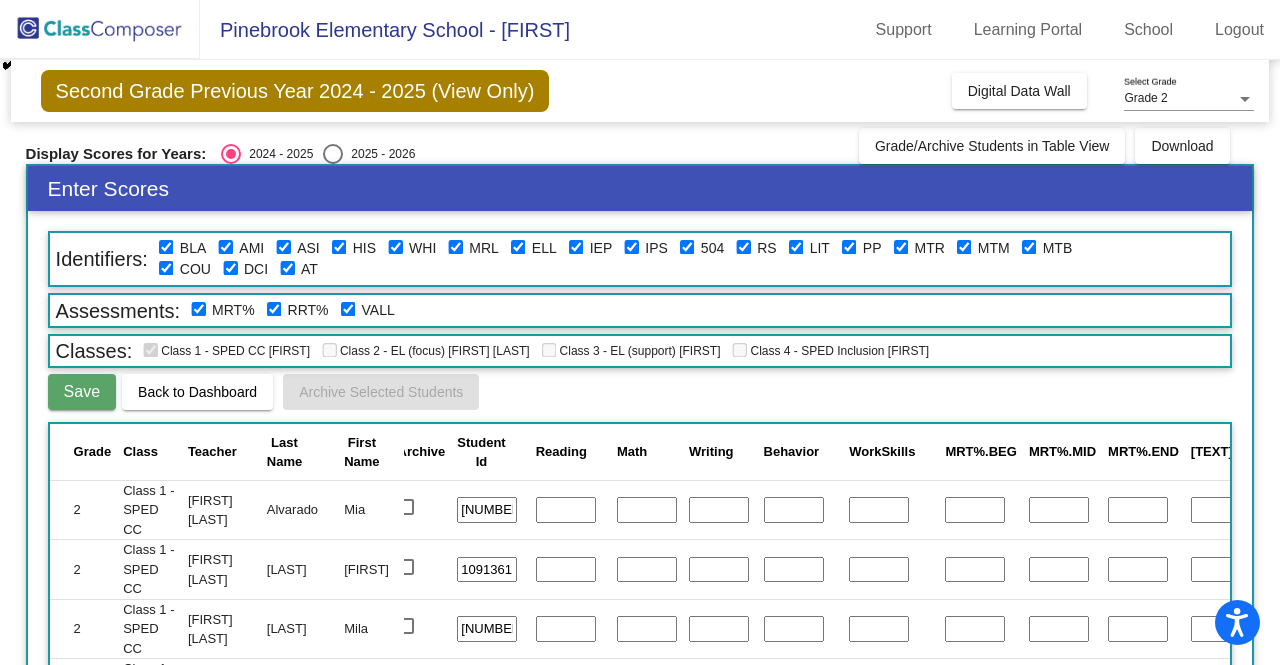 click on "Second Grade Previous Year 2024 - 2025 (View Only)  Add, Move, or Retain Students Off   On  Incoming   Digital Data Wall" 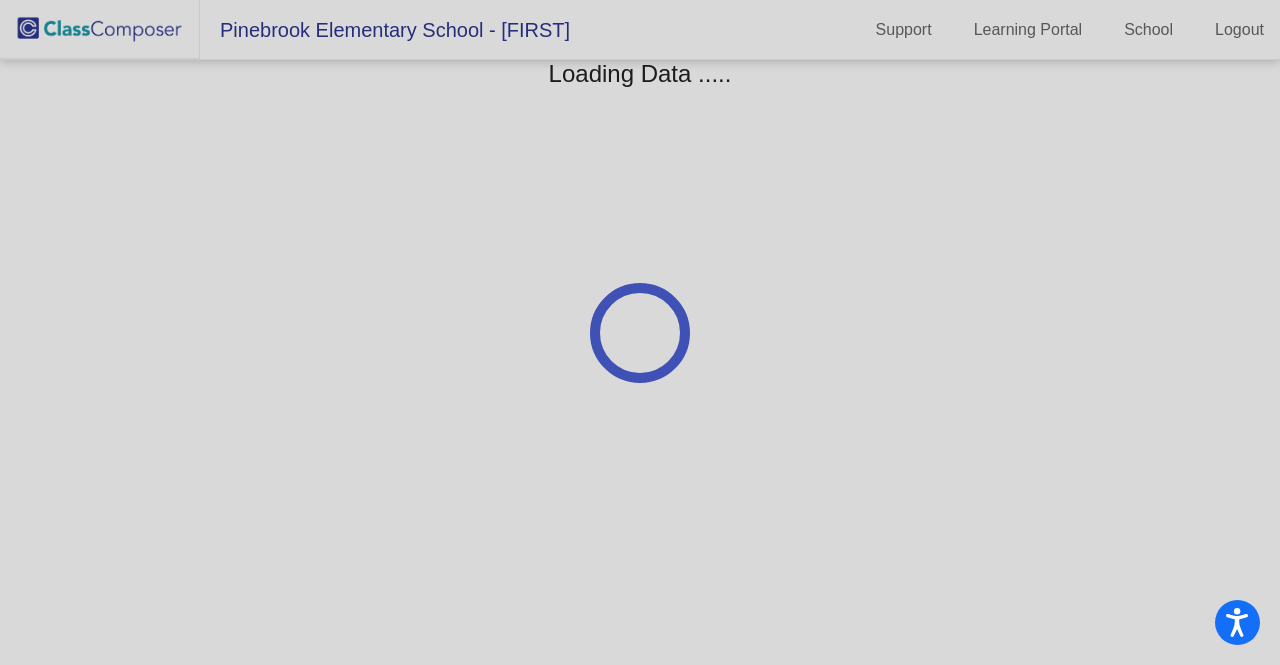 scroll, scrollTop: 0, scrollLeft: 0, axis: both 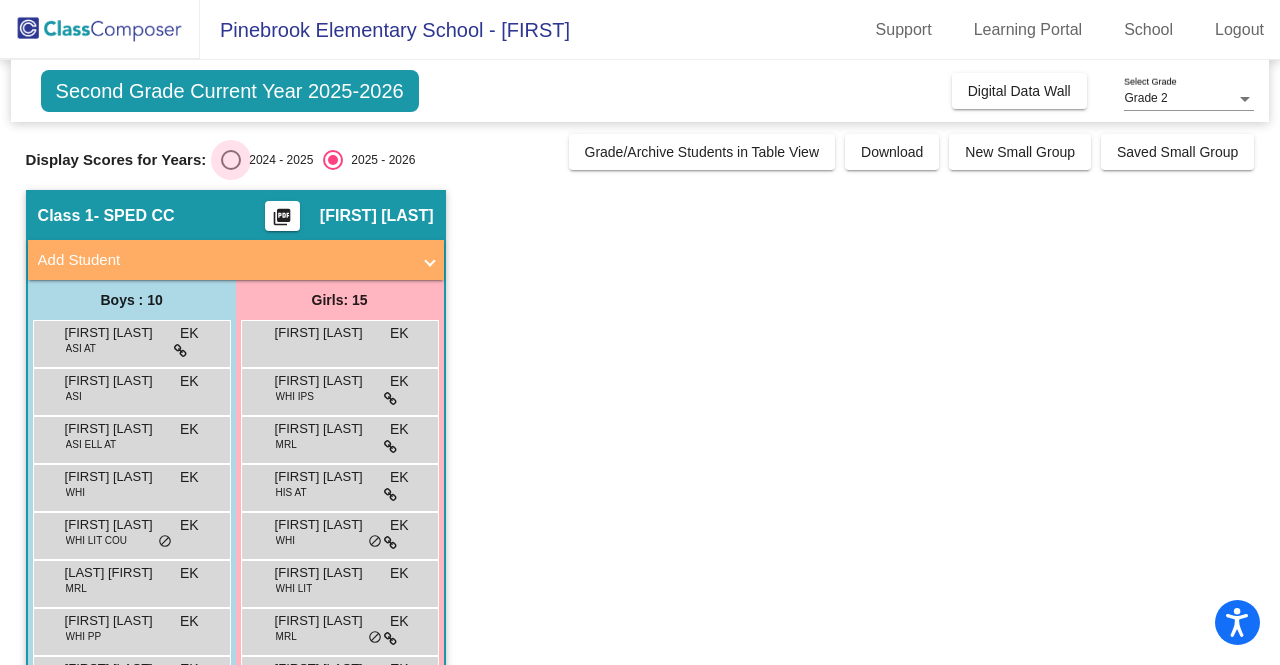 click at bounding box center [231, 160] 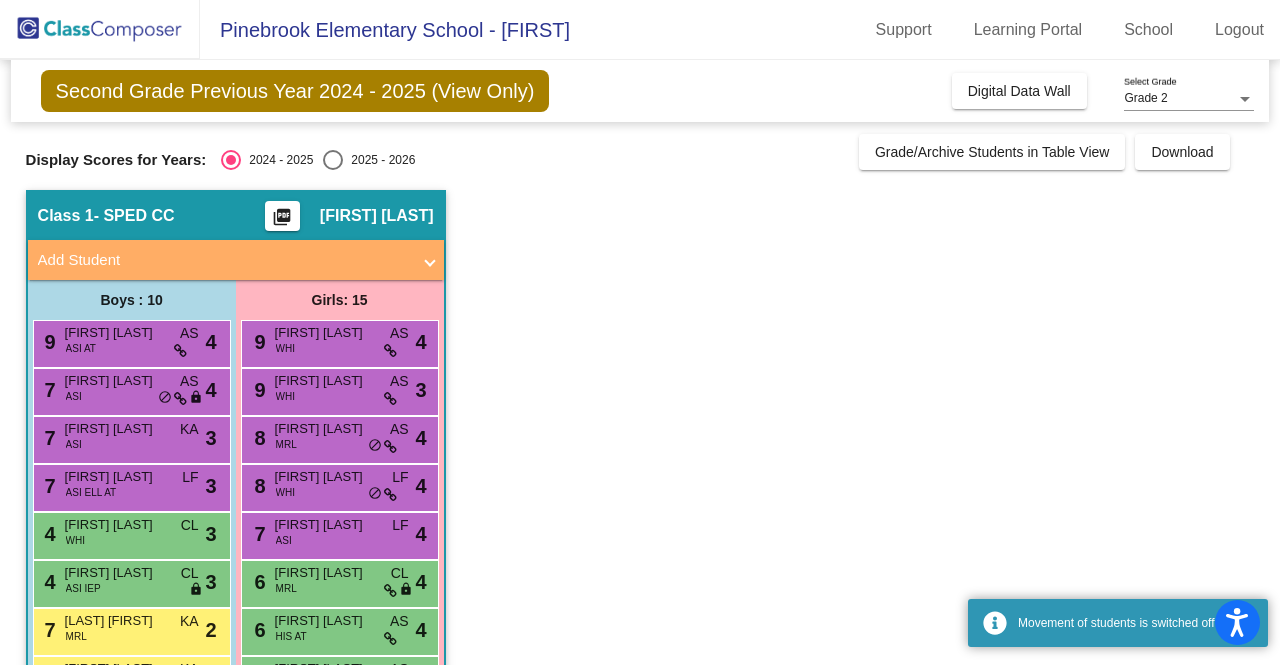 click on "picture_as_pdf" 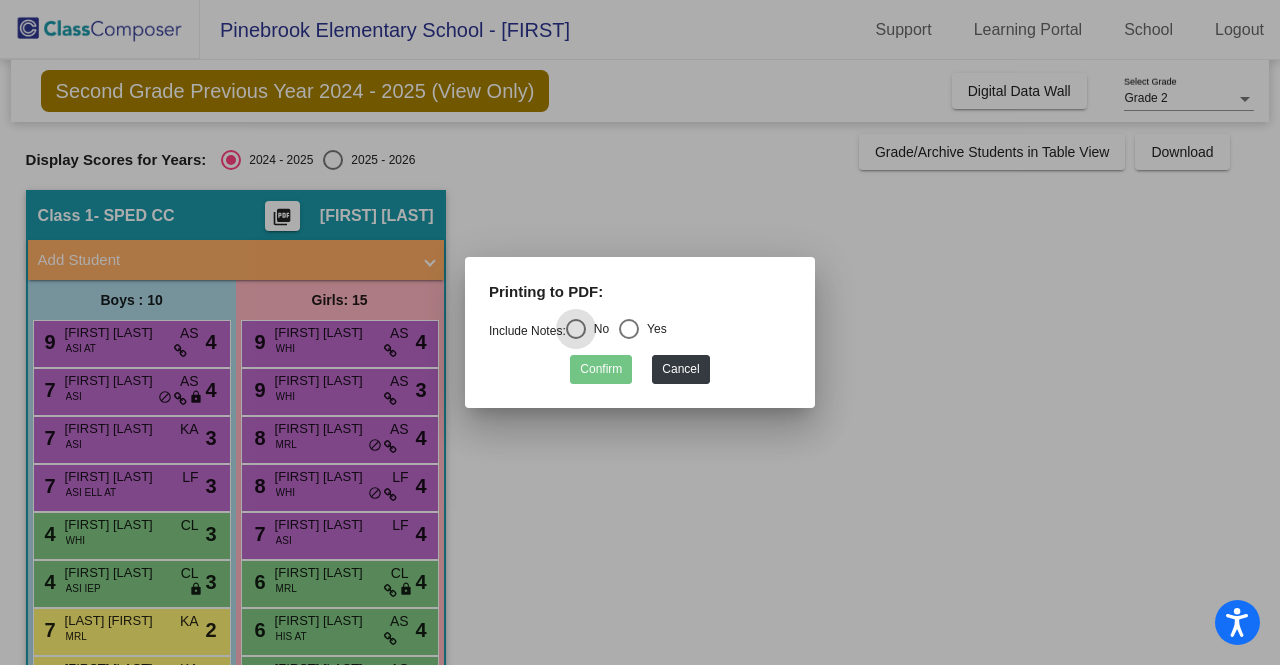 click at bounding box center (629, 329) 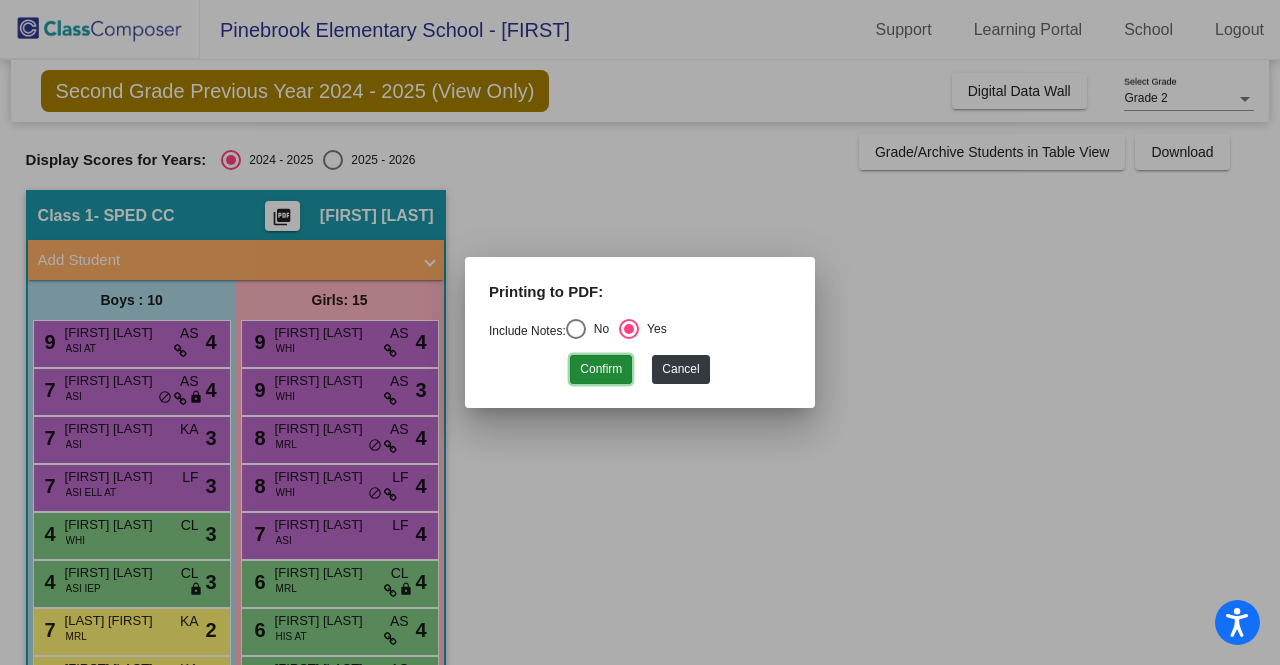 click on "Confirm" at bounding box center [601, 369] 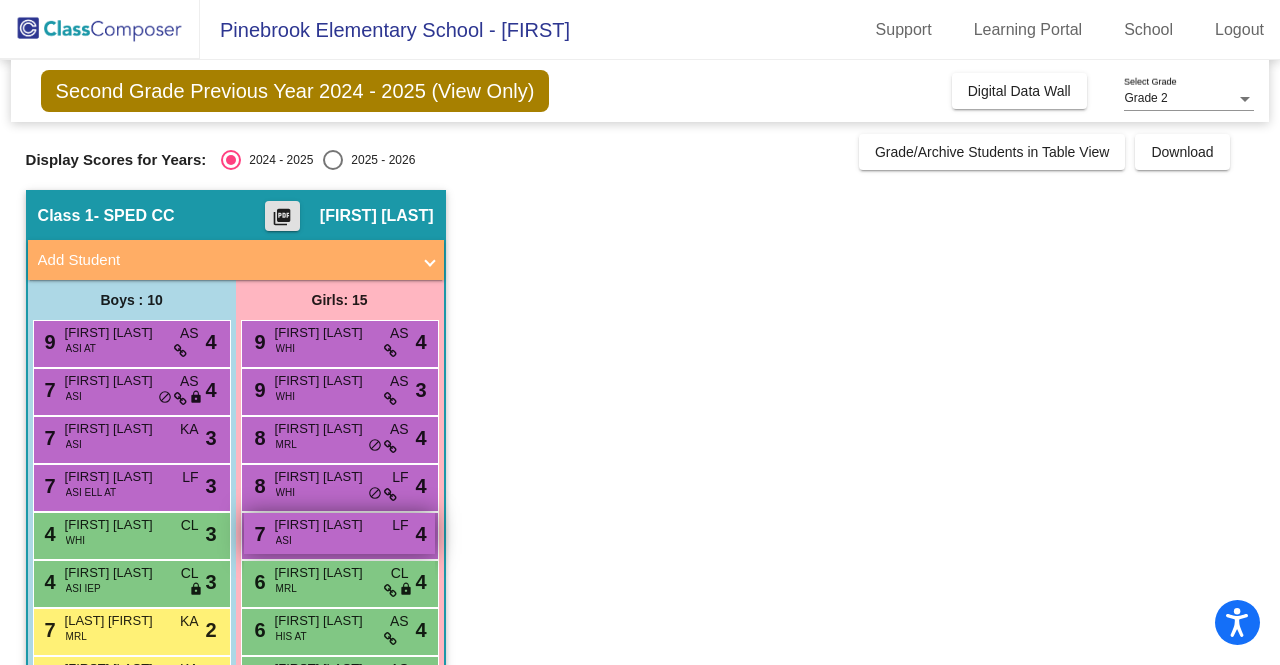 scroll, scrollTop: 200, scrollLeft: 0, axis: vertical 